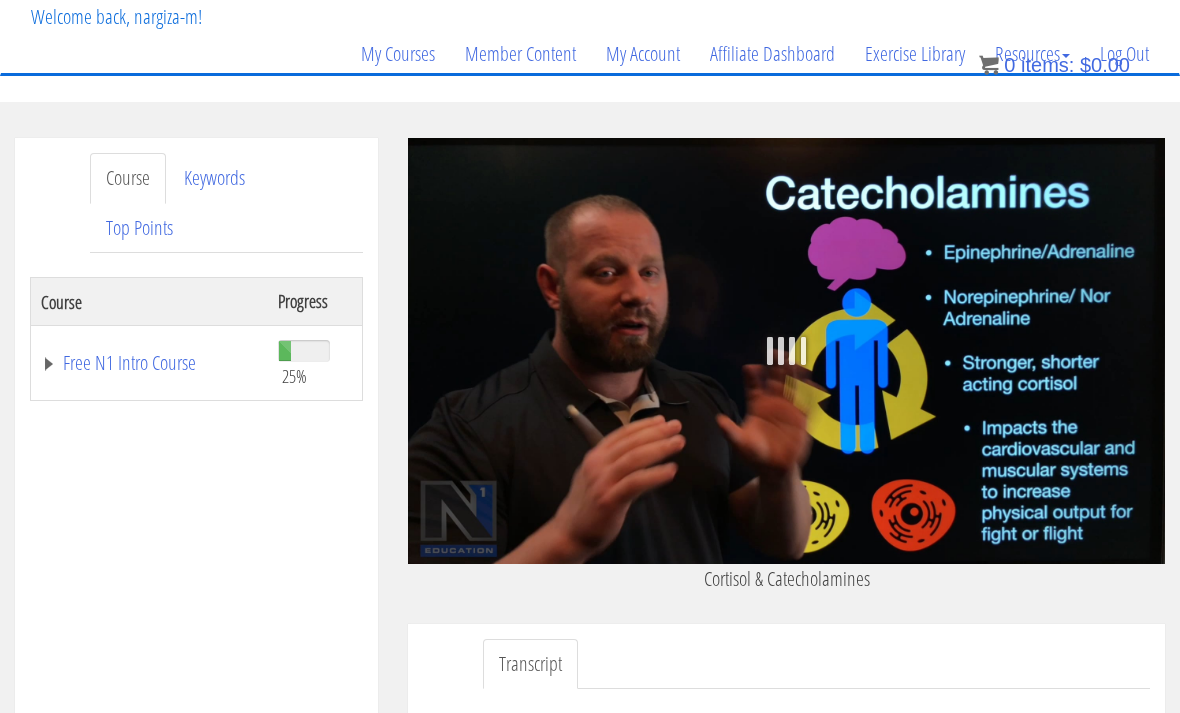 scroll, scrollTop: 0, scrollLeft: 0, axis: both 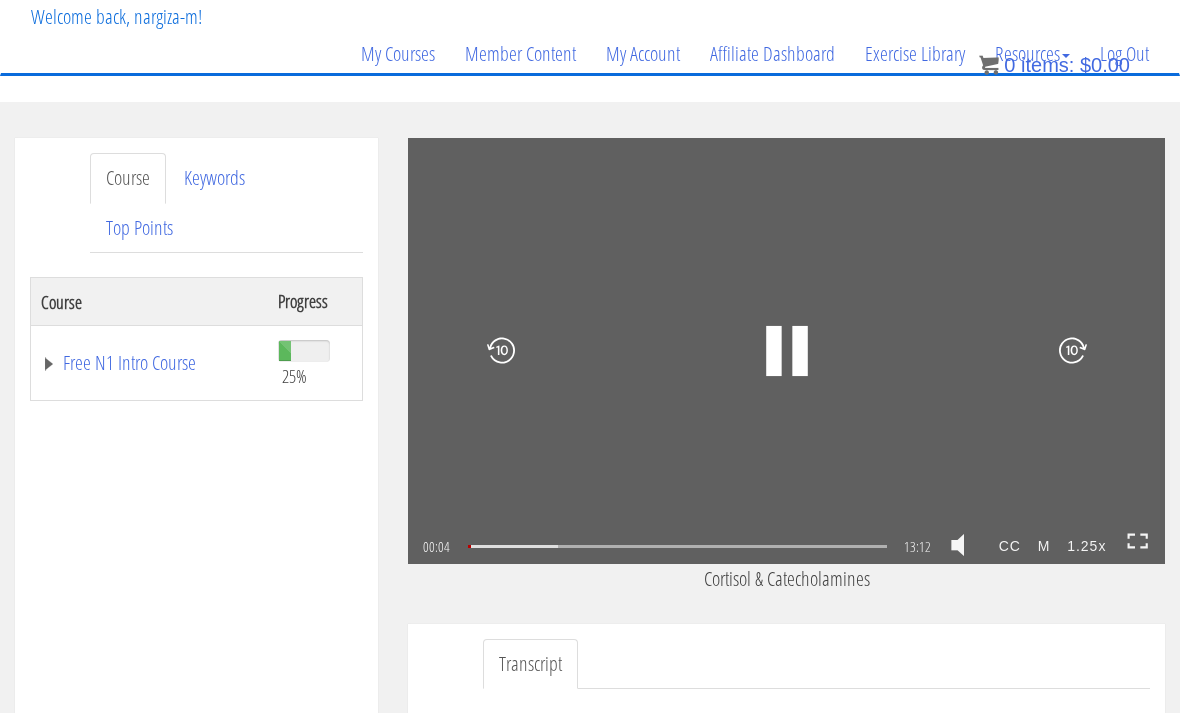 click 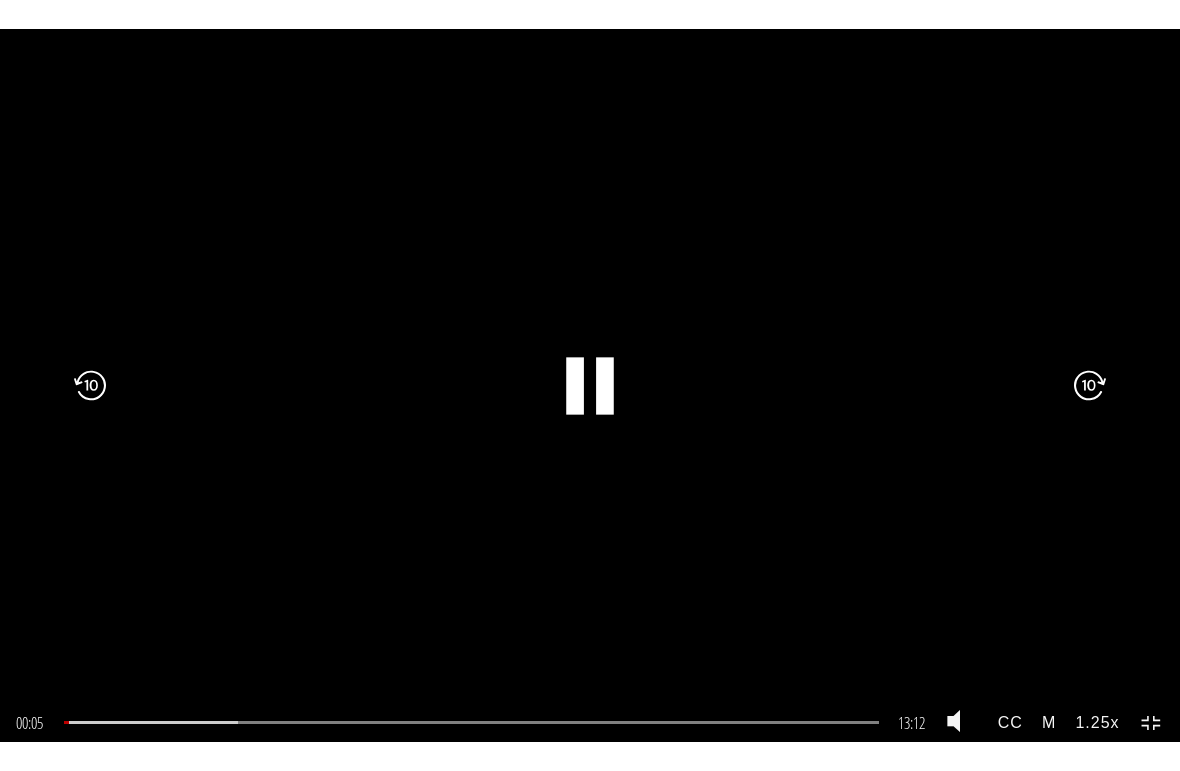 scroll, scrollTop: 24, scrollLeft: 0, axis: vertical 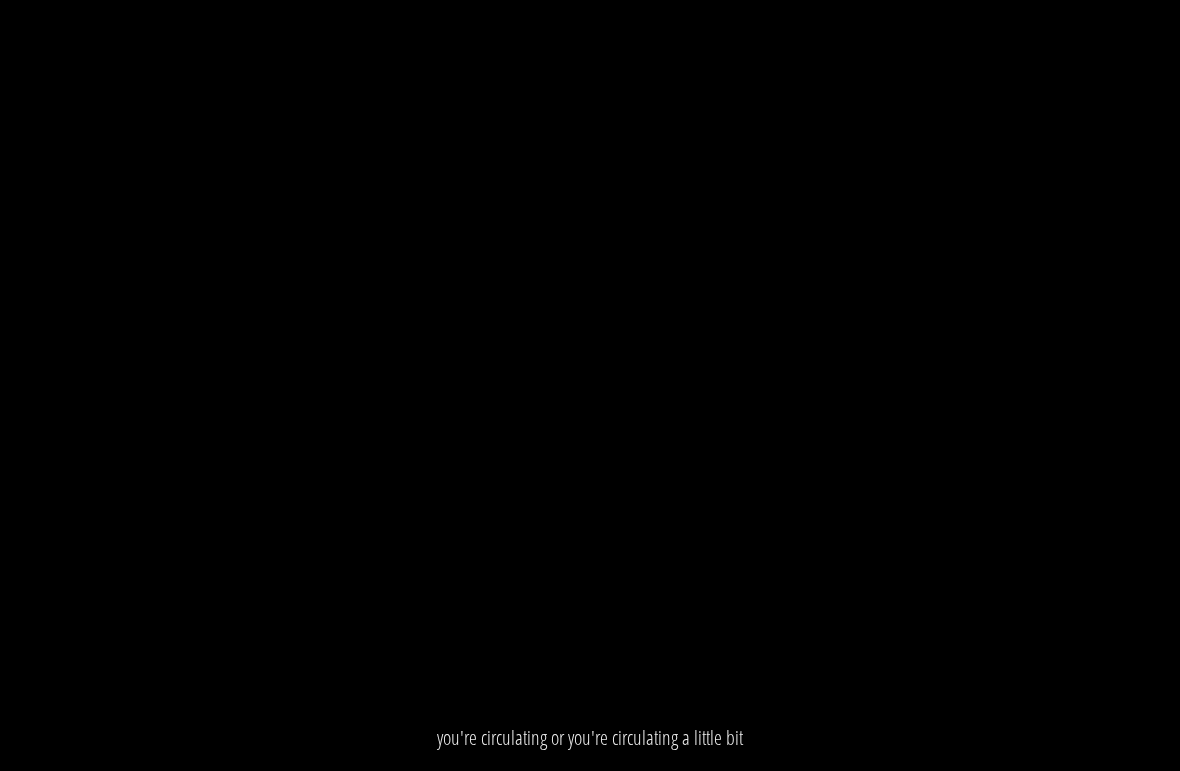 click on ".fp-color-play{opacity:0.65;}.rect{fill:#fff;}" 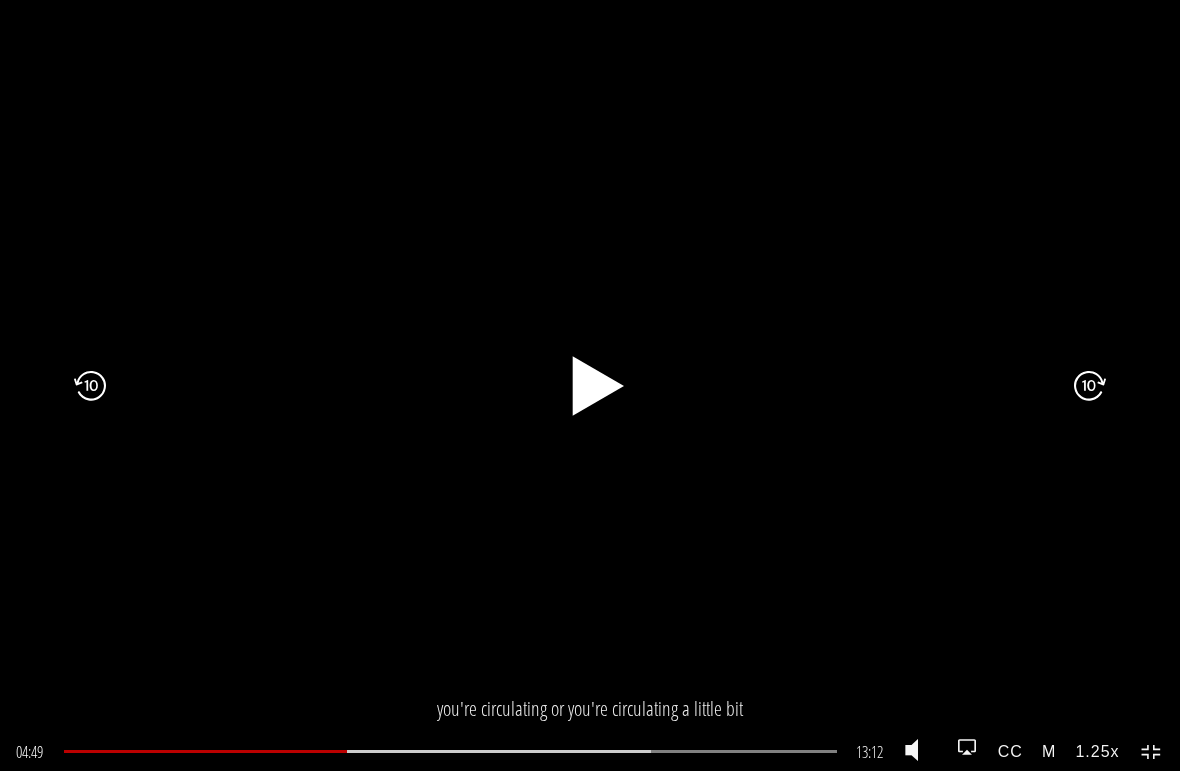 click on ".fp-color-play{opacity:0.65;}.rect{fill:#fff;}" 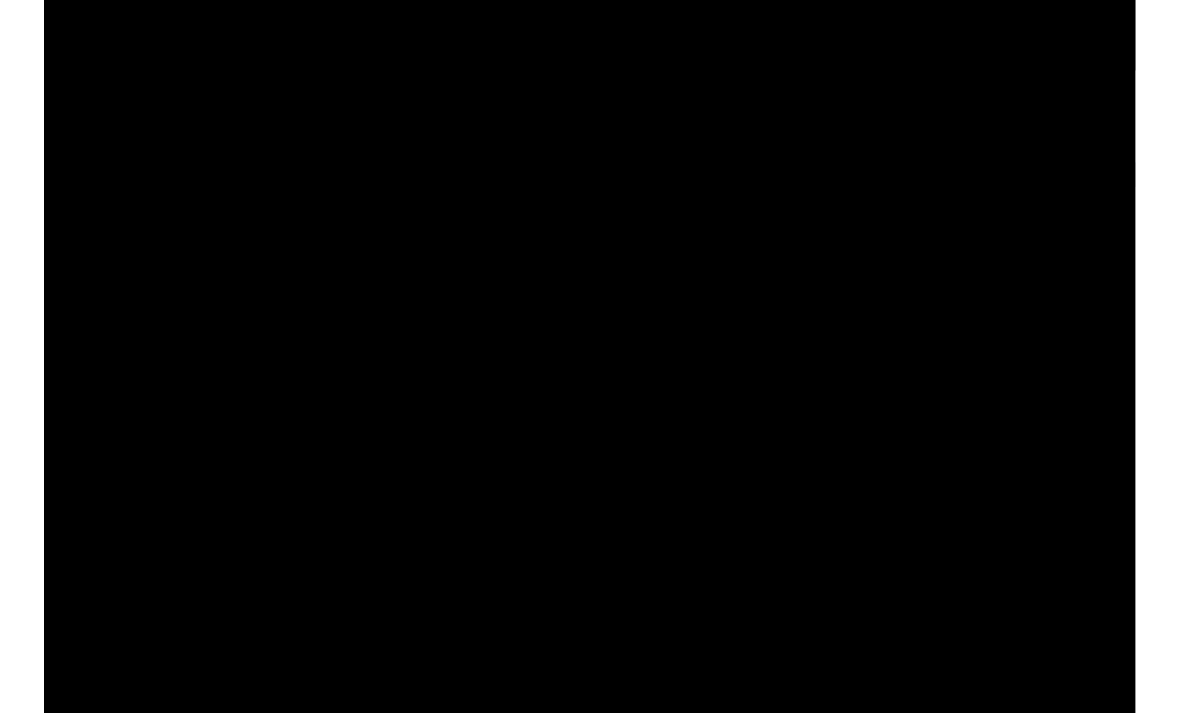 scroll, scrollTop: 124, scrollLeft: 0, axis: vertical 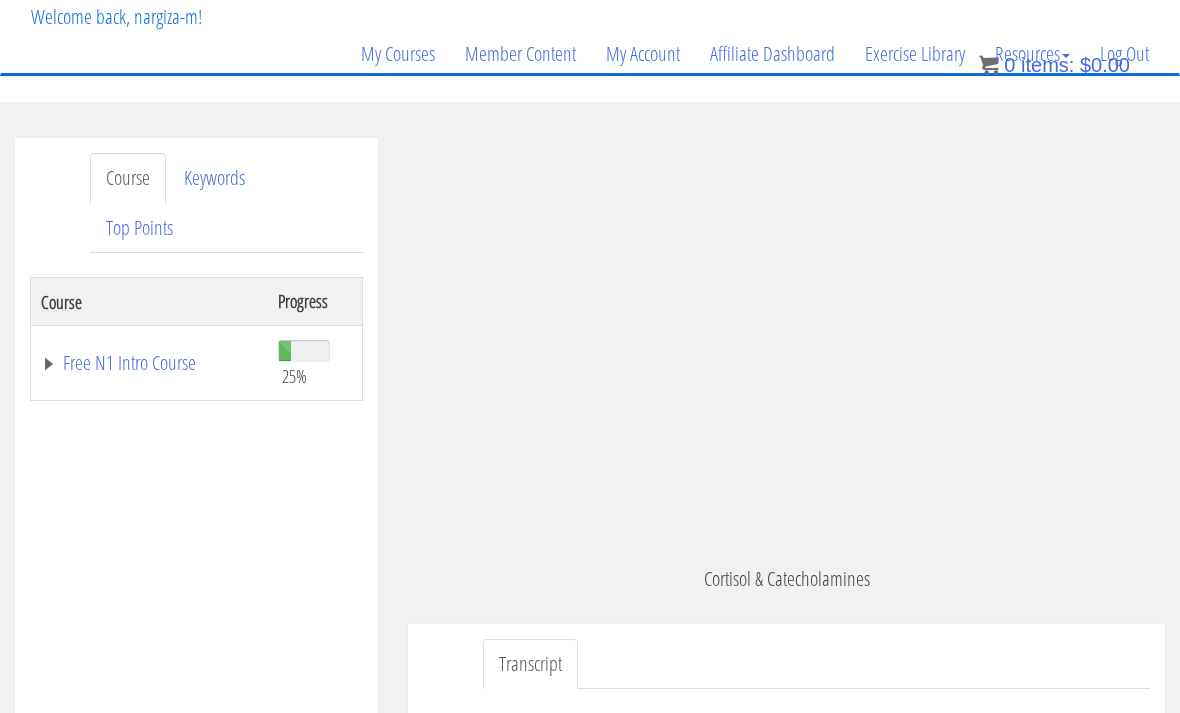 click on "Free N1 Intro Course" at bounding box center (149, 363) 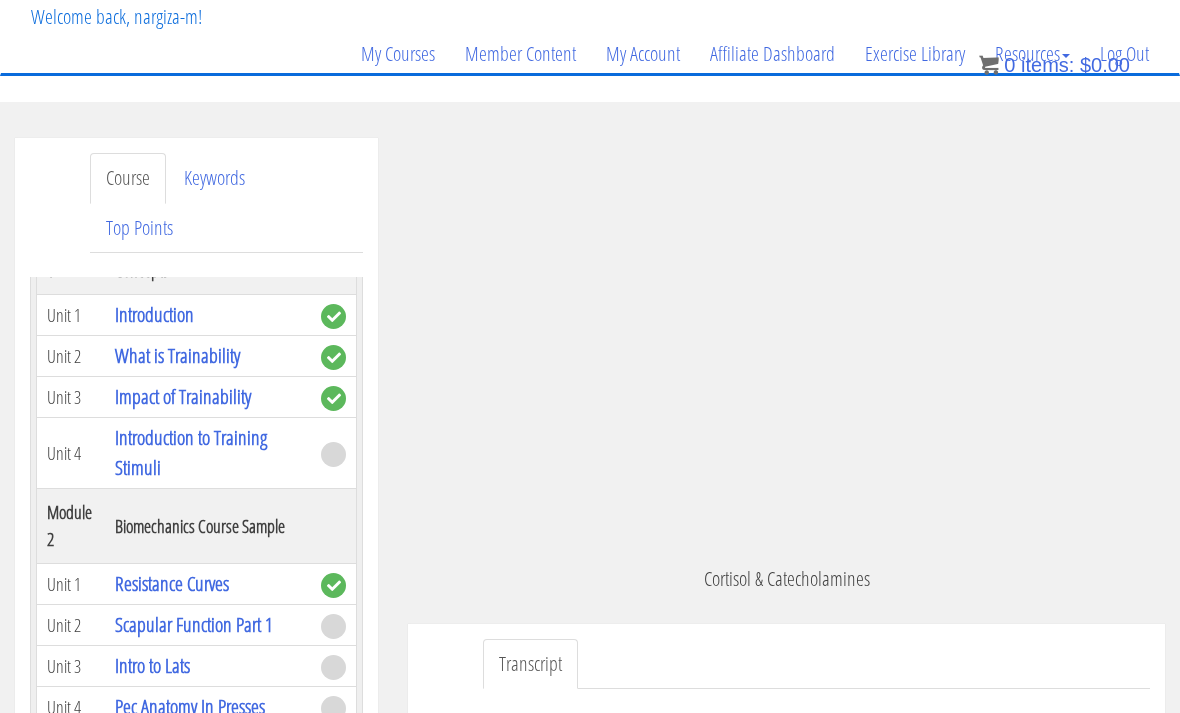 scroll, scrollTop: 278, scrollLeft: 0, axis: vertical 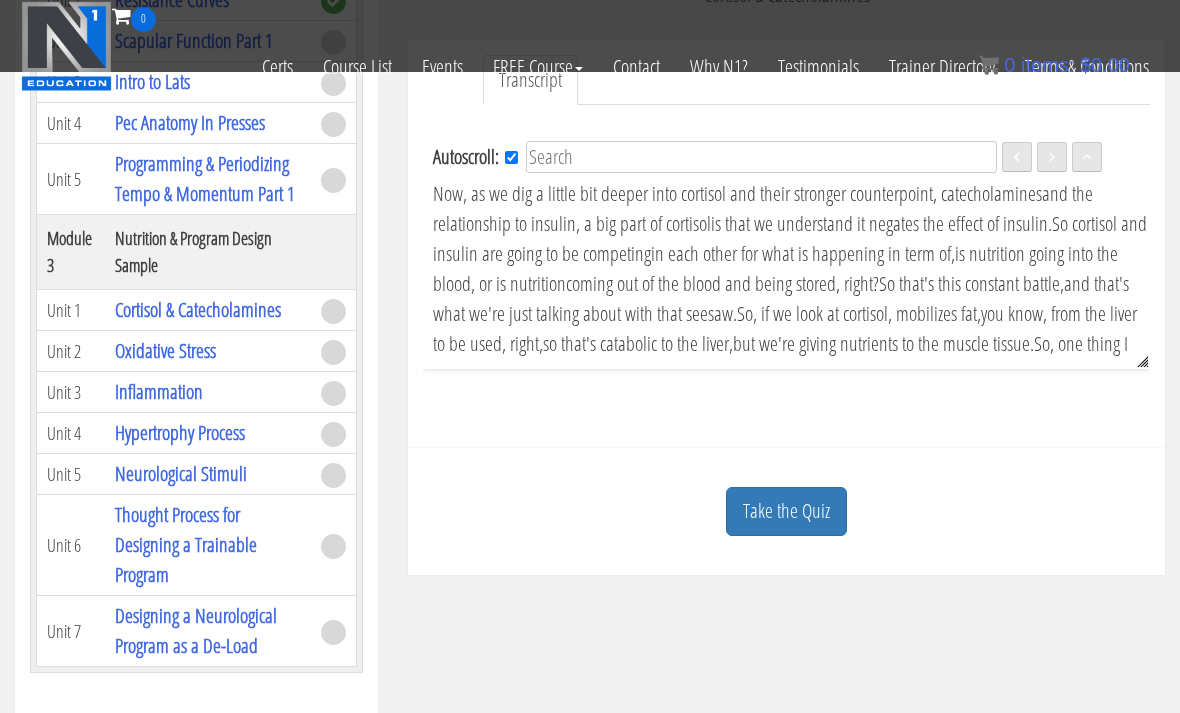 click on "Oxidative Stress" at bounding box center [165, 350] 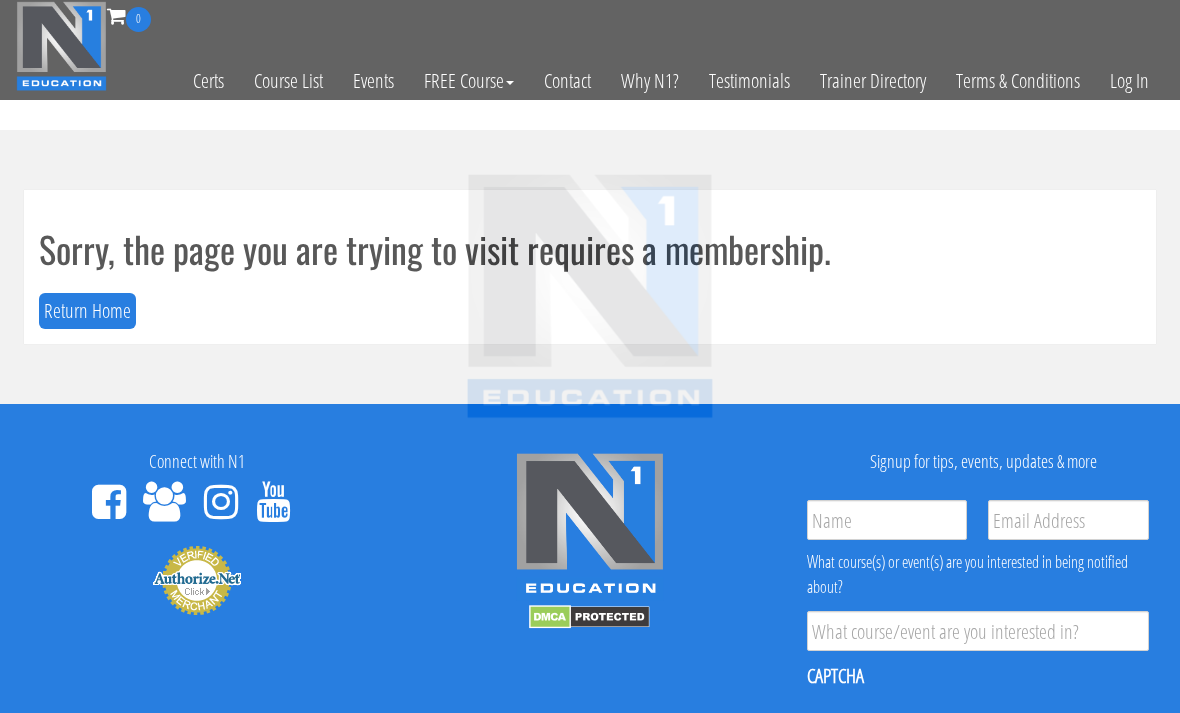 scroll, scrollTop: 0, scrollLeft: 0, axis: both 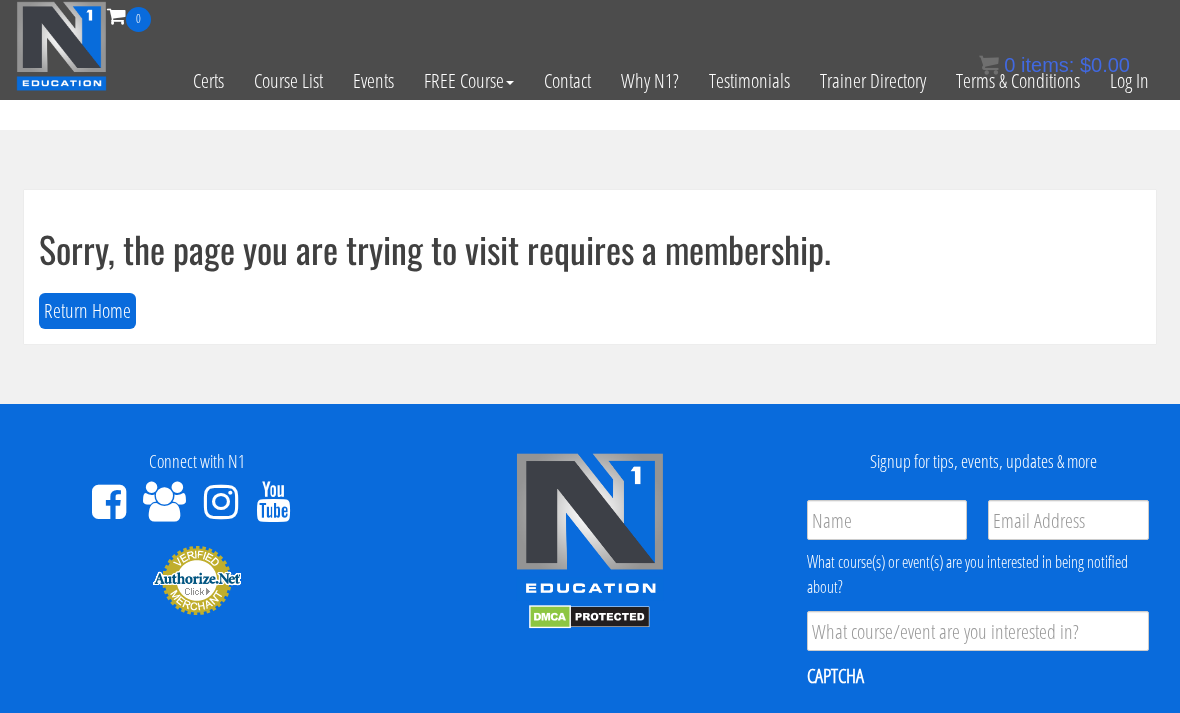 click on "Log In" at bounding box center [1129, 81] 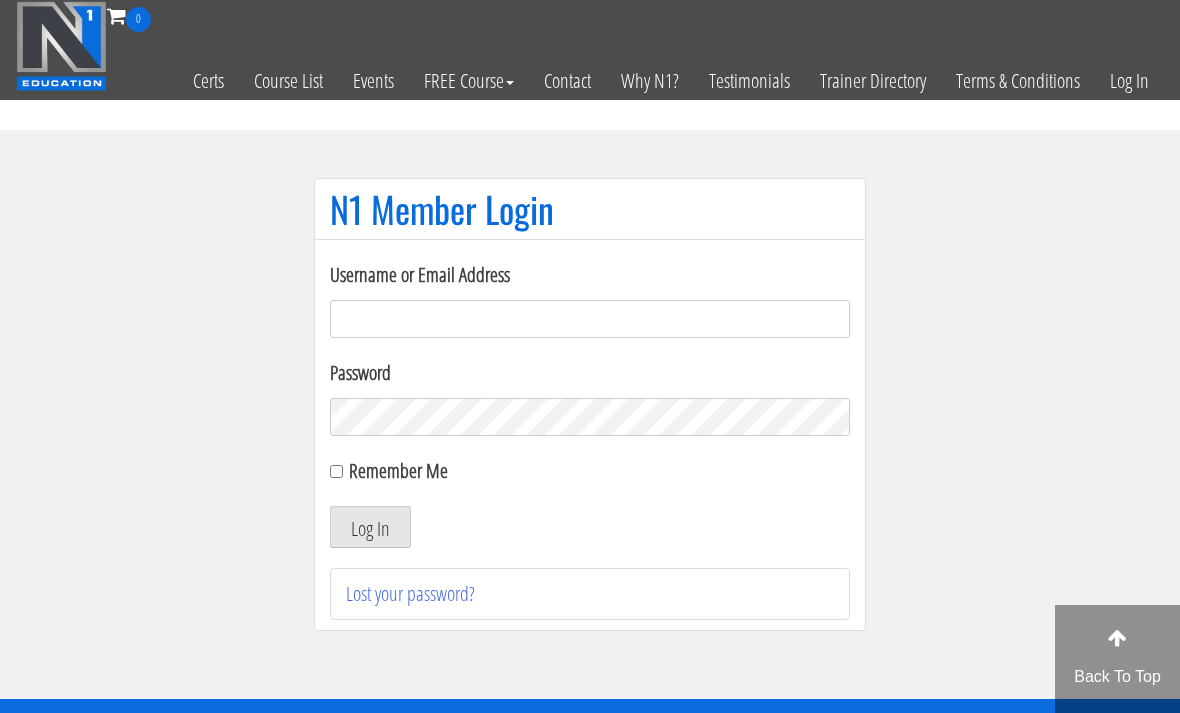 scroll, scrollTop: 0, scrollLeft: 0, axis: both 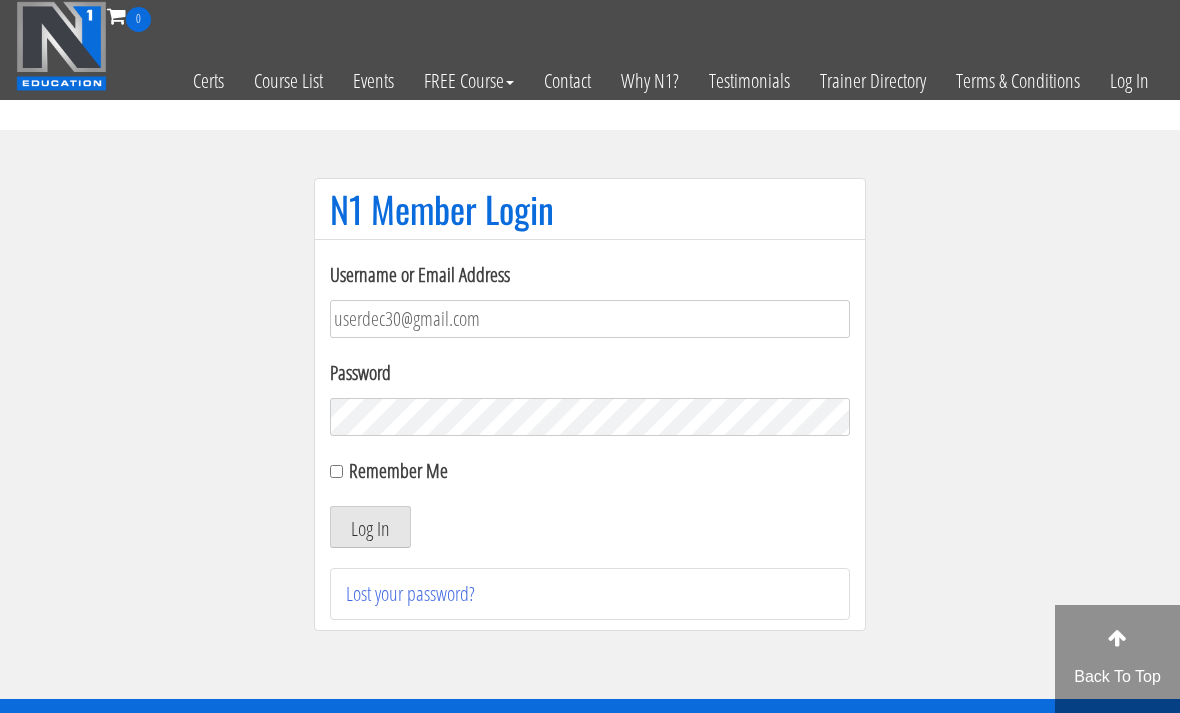 click on "Log In" at bounding box center (370, 527) 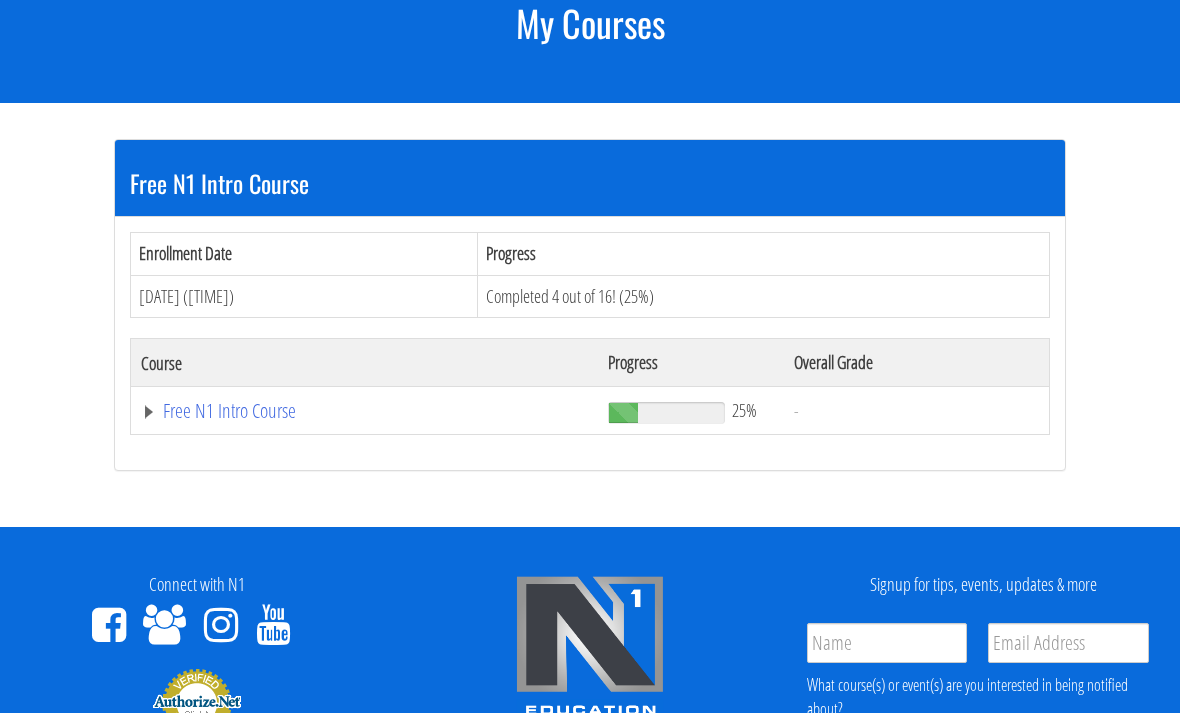 scroll, scrollTop: 328, scrollLeft: 0, axis: vertical 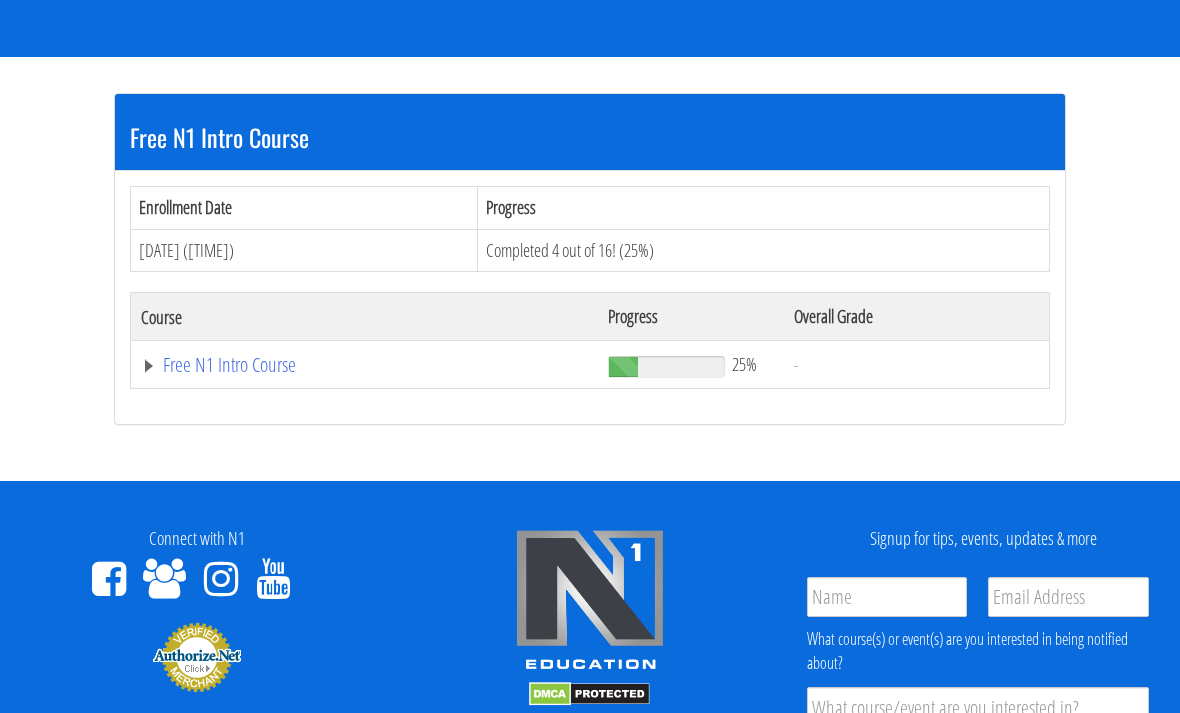 click on "Free N1 Intro Course" at bounding box center [364, 366] 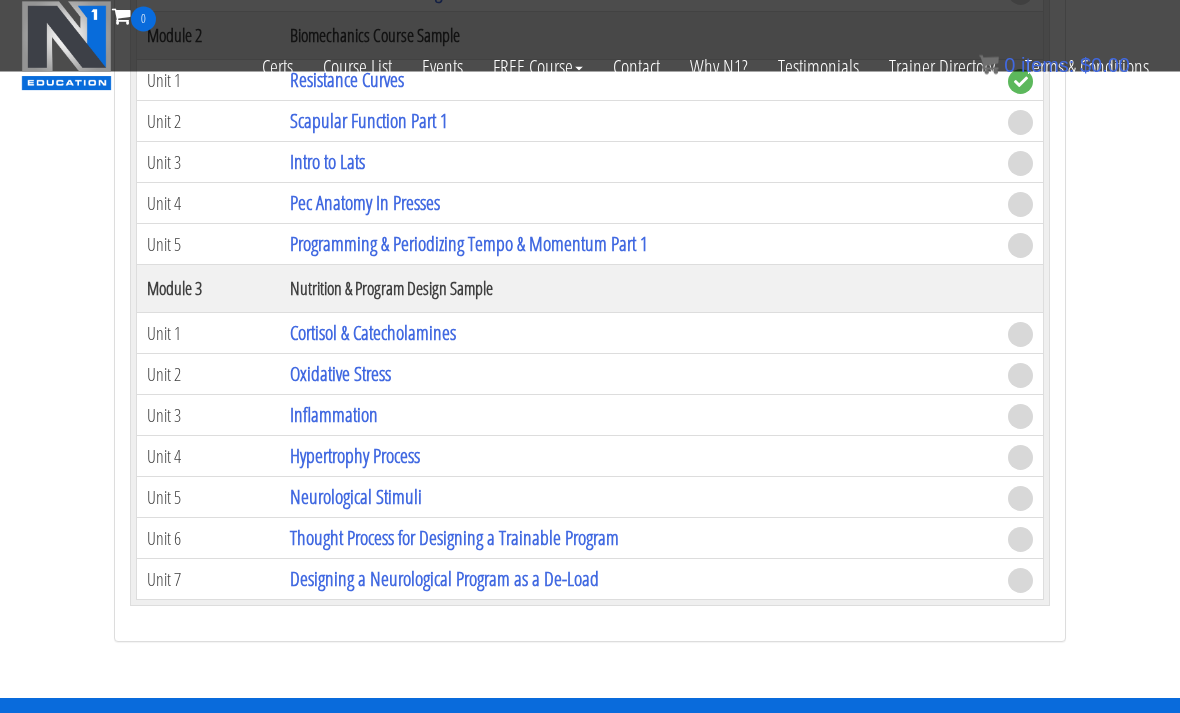scroll, scrollTop: 872, scrollLeft: 0, axis: vertical 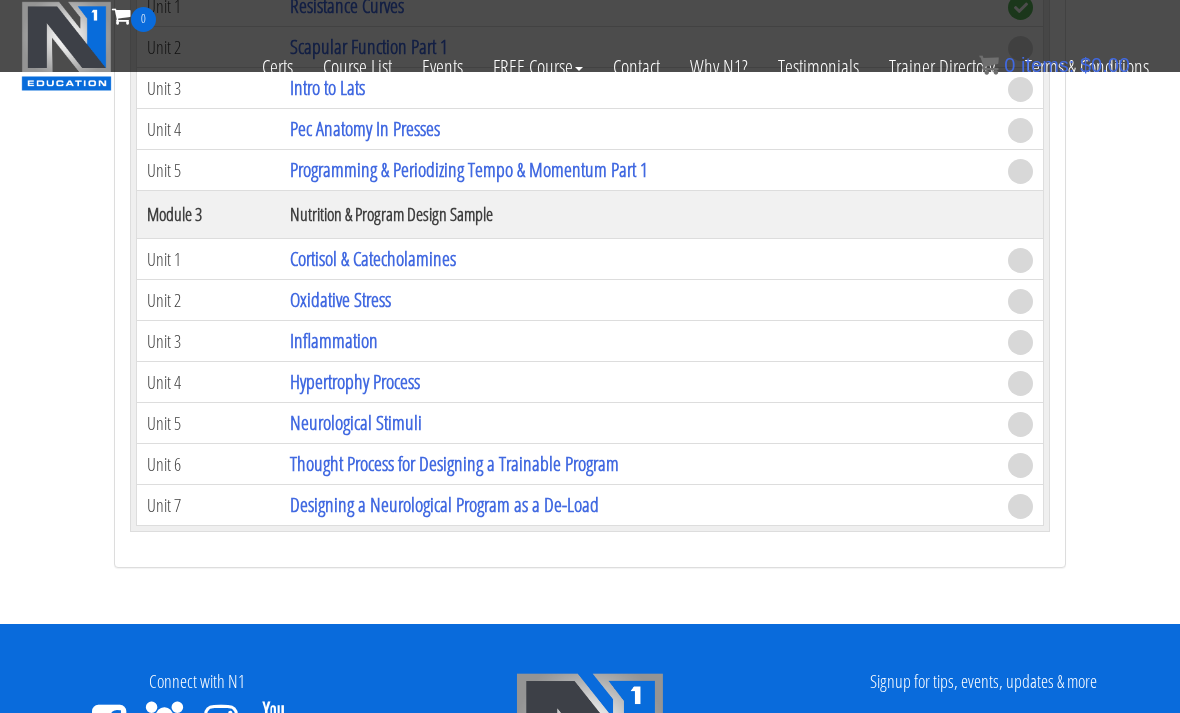 click on "Hypertrophy Process" at bounding box center [355, 381] 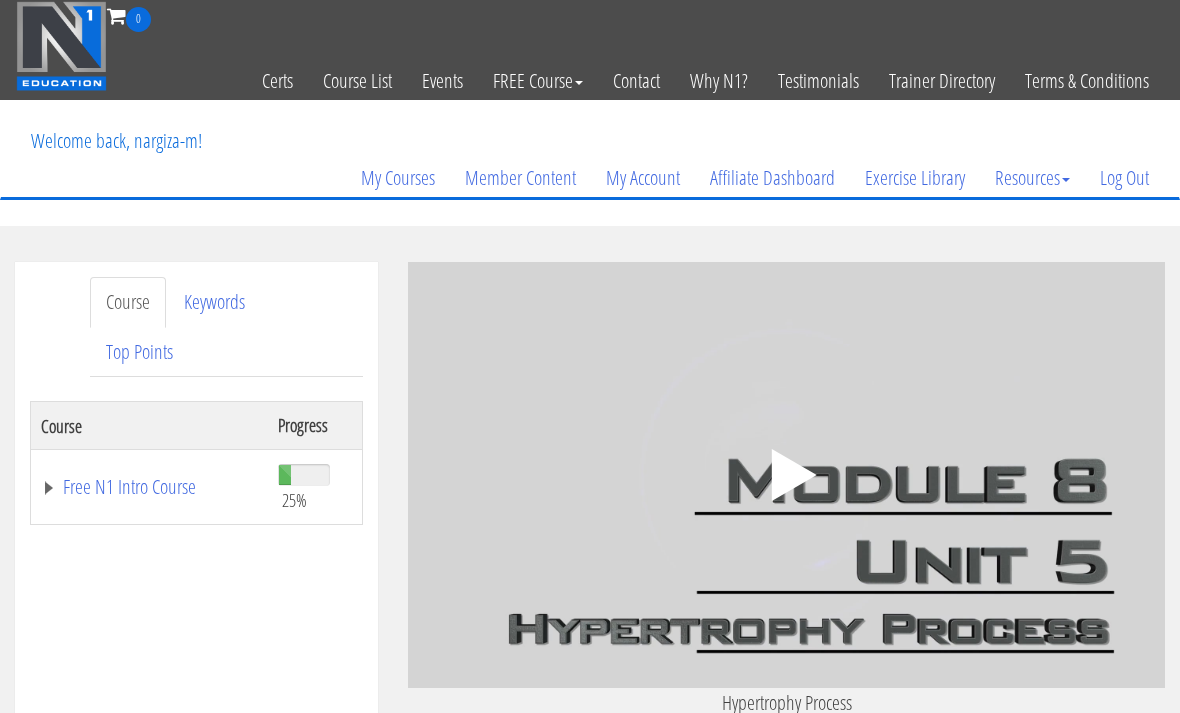 scroll, scrollTop: 0, scrollLeft: 0, axis: both 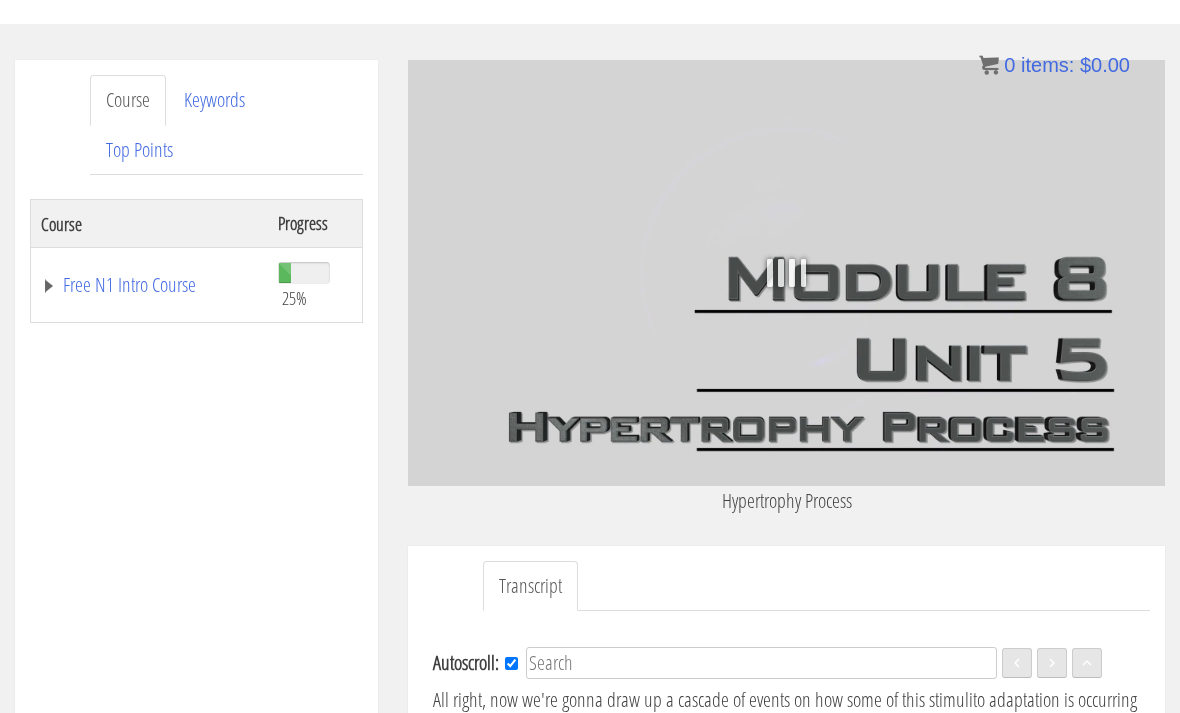 click on "Top Points" at bounding box center [139, 150] 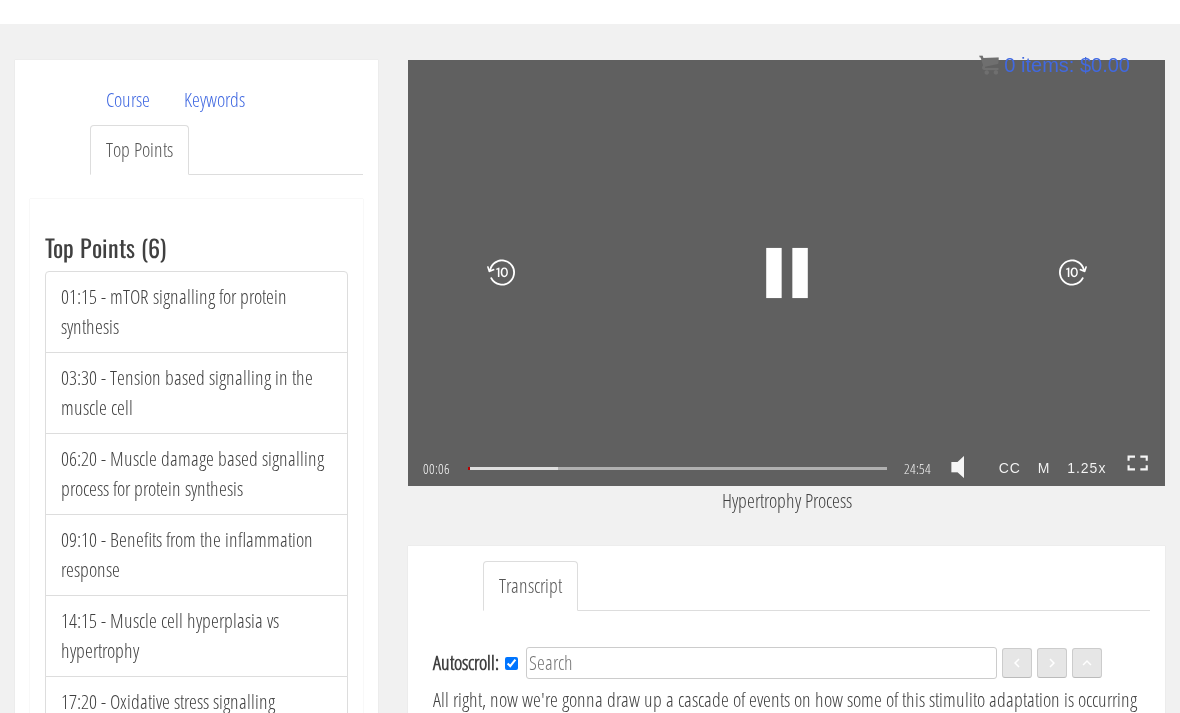 click 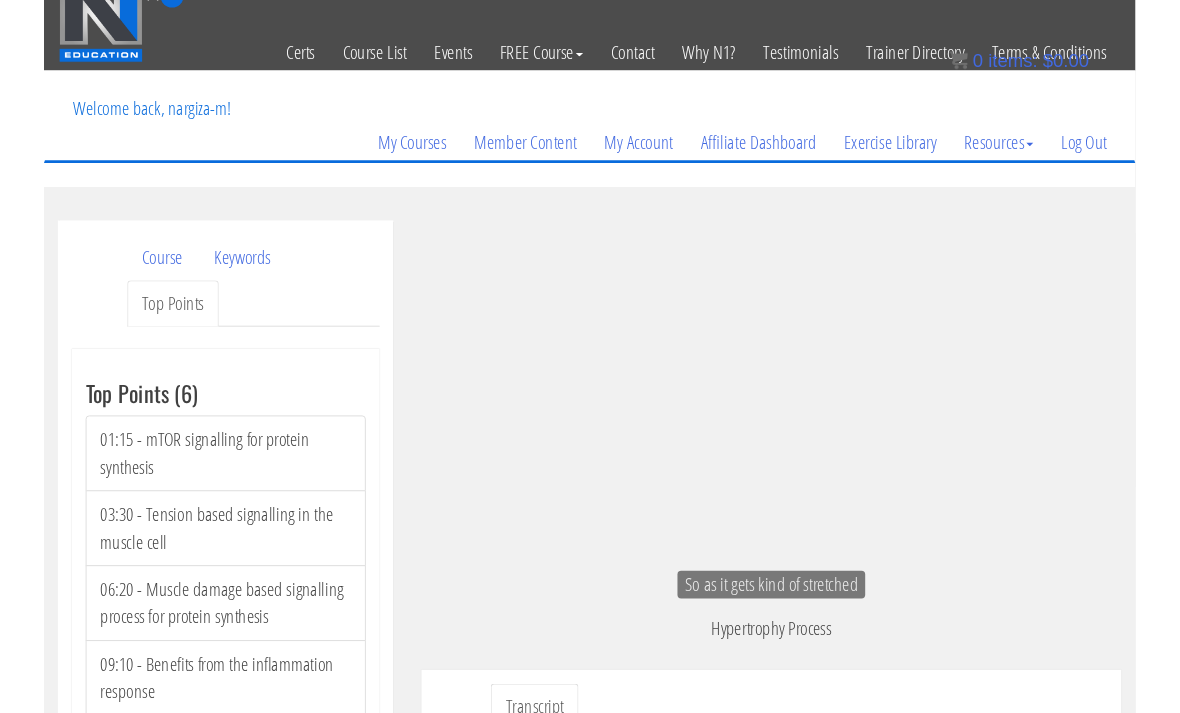 scroll, scrollTop: 202, scrollLeft: 0, axis: vertical 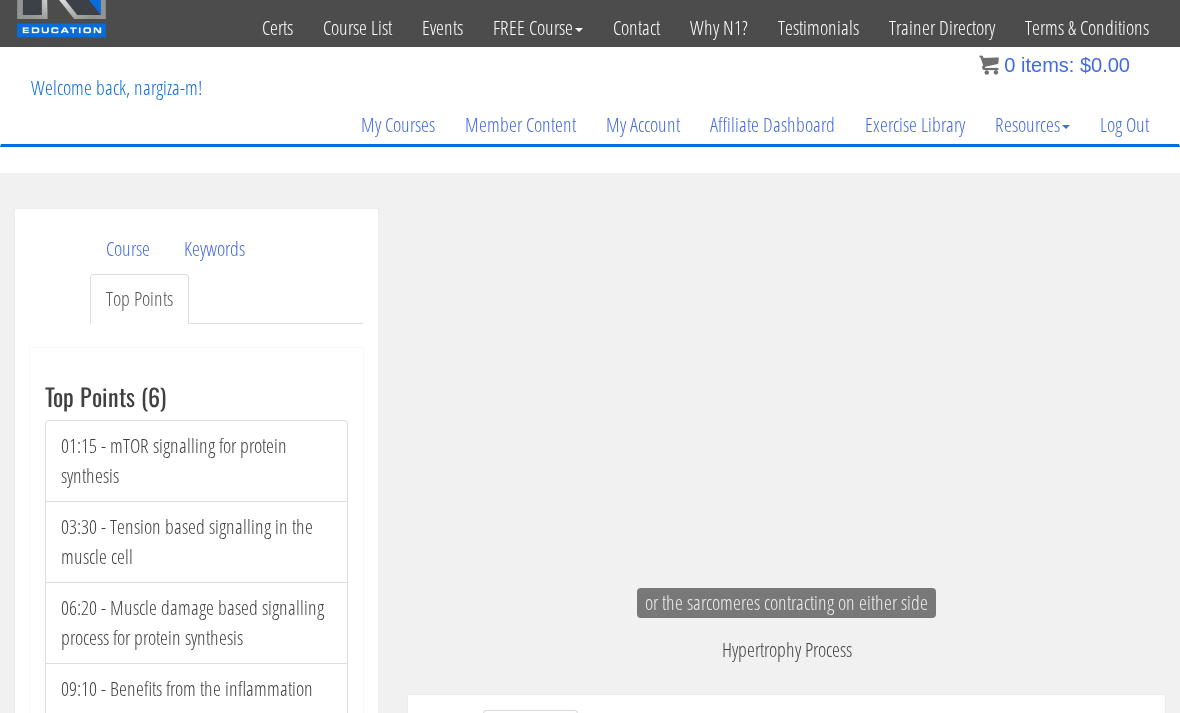 click on "Course" at bounding box center [128, 249] 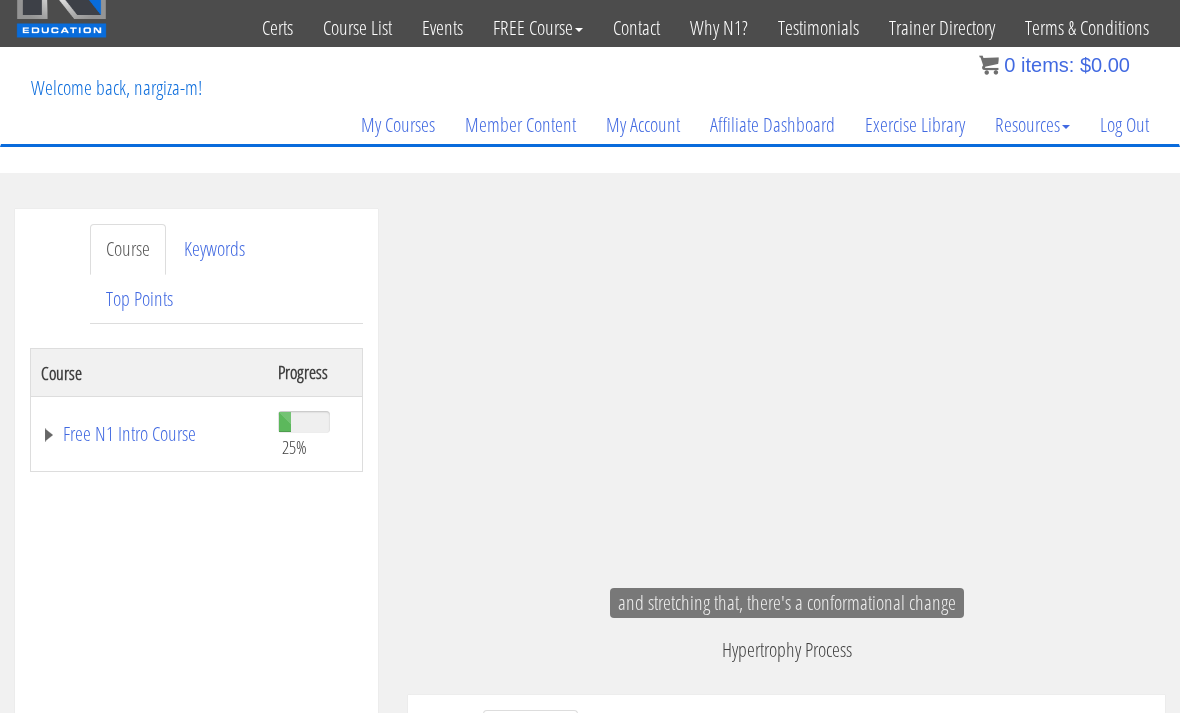 scroll, scrollTop: 958, scrollLeft: 0, axis: vertical 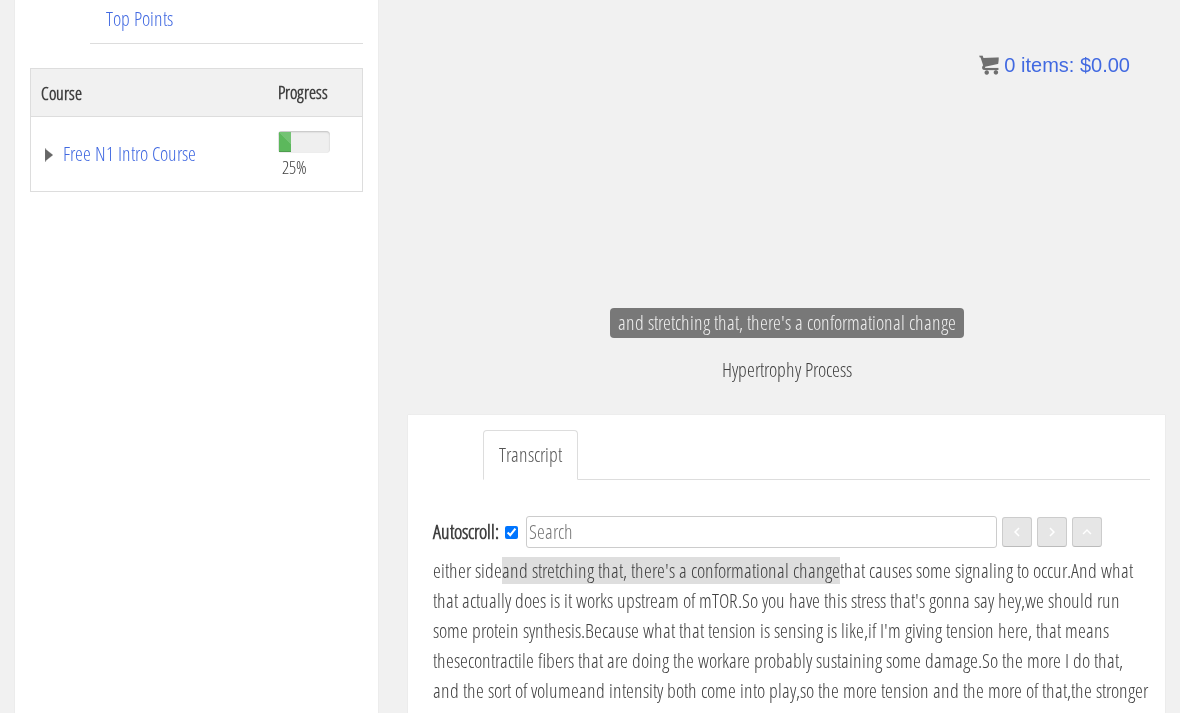 click on "Free N1 Intro Course" at bounding box center [149, 154] 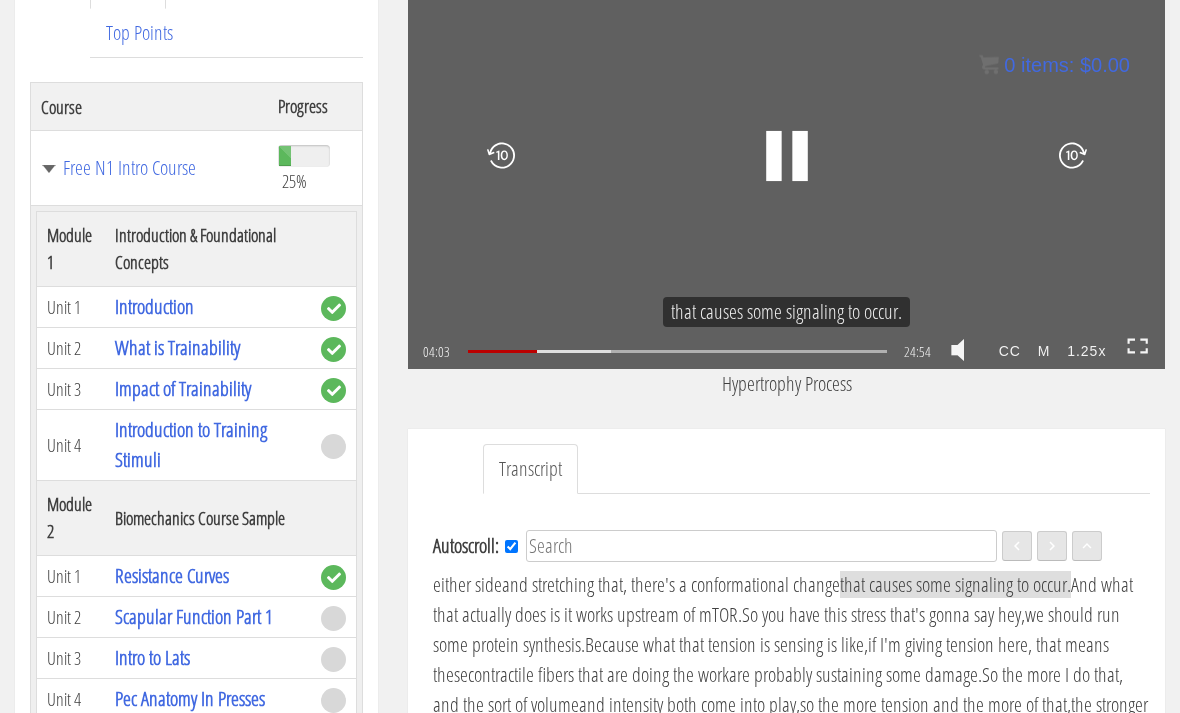 scroll, scrollTop: 317, scrollLeft: 0, axis: vertical 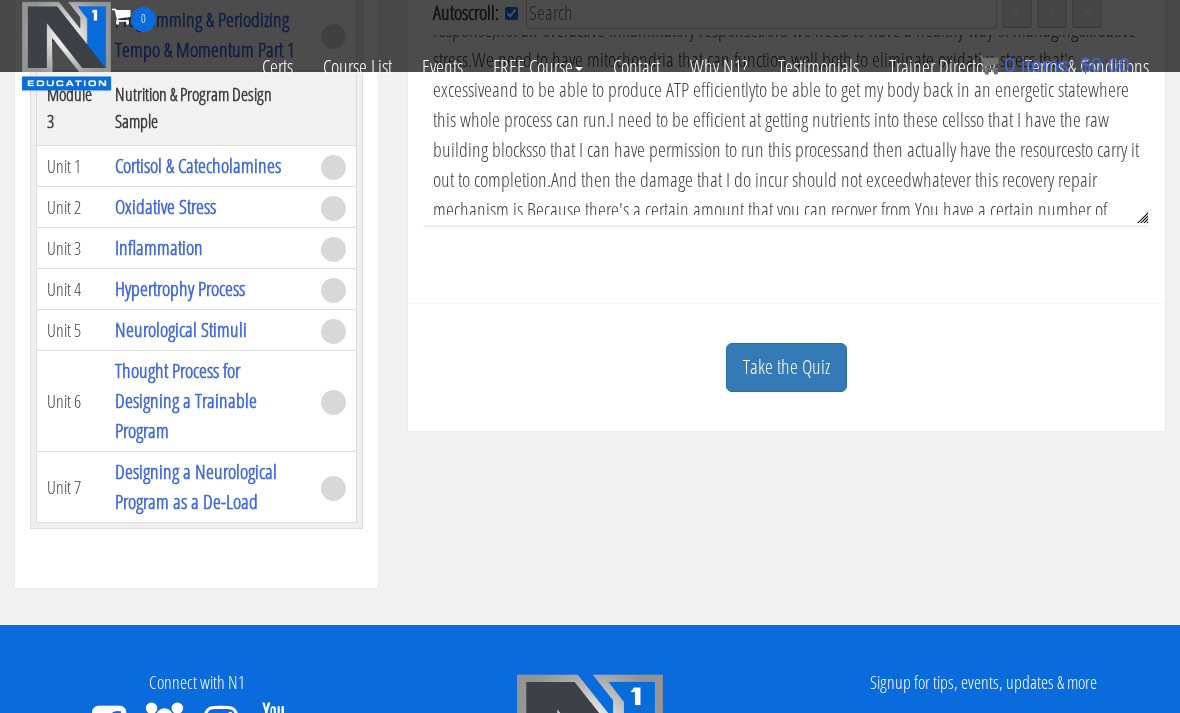 click on "Thought Process for Designing a Trainable Program" at bounding box center (186, 400) 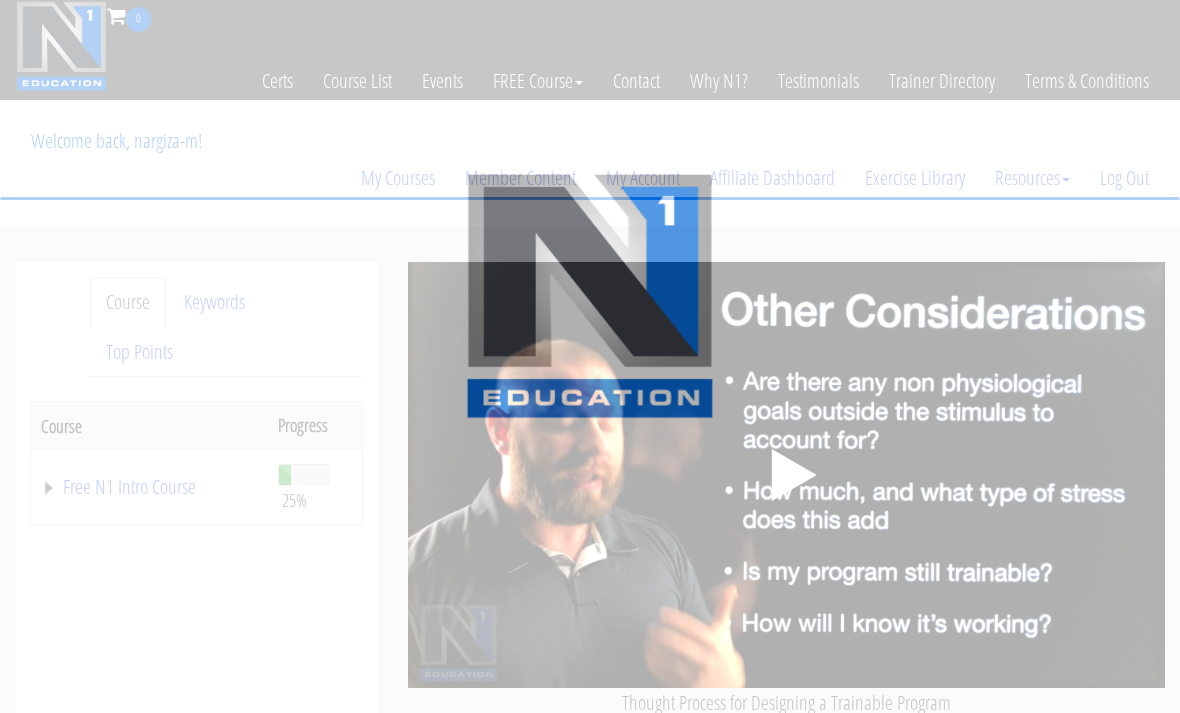scroll, scrollTop: 0, scrollLeft: 0, axis: both 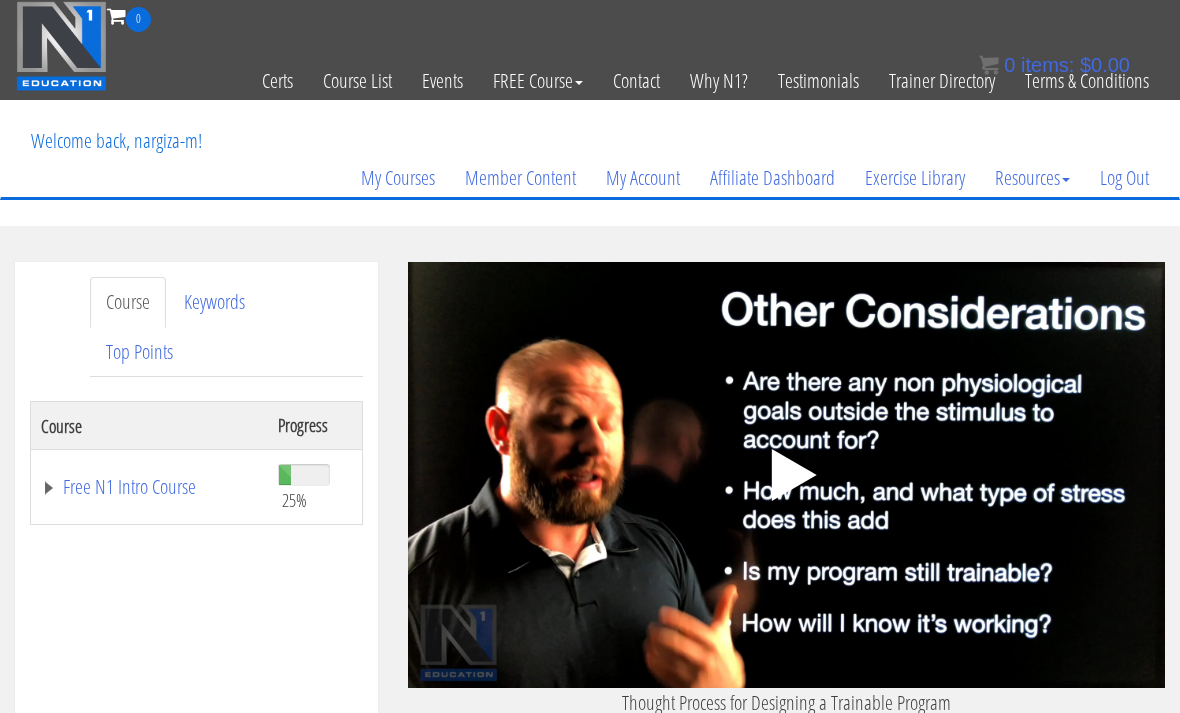 click on ".fp-color-play{opacity:0.65;}.controlbutton{fill:#fff;}" 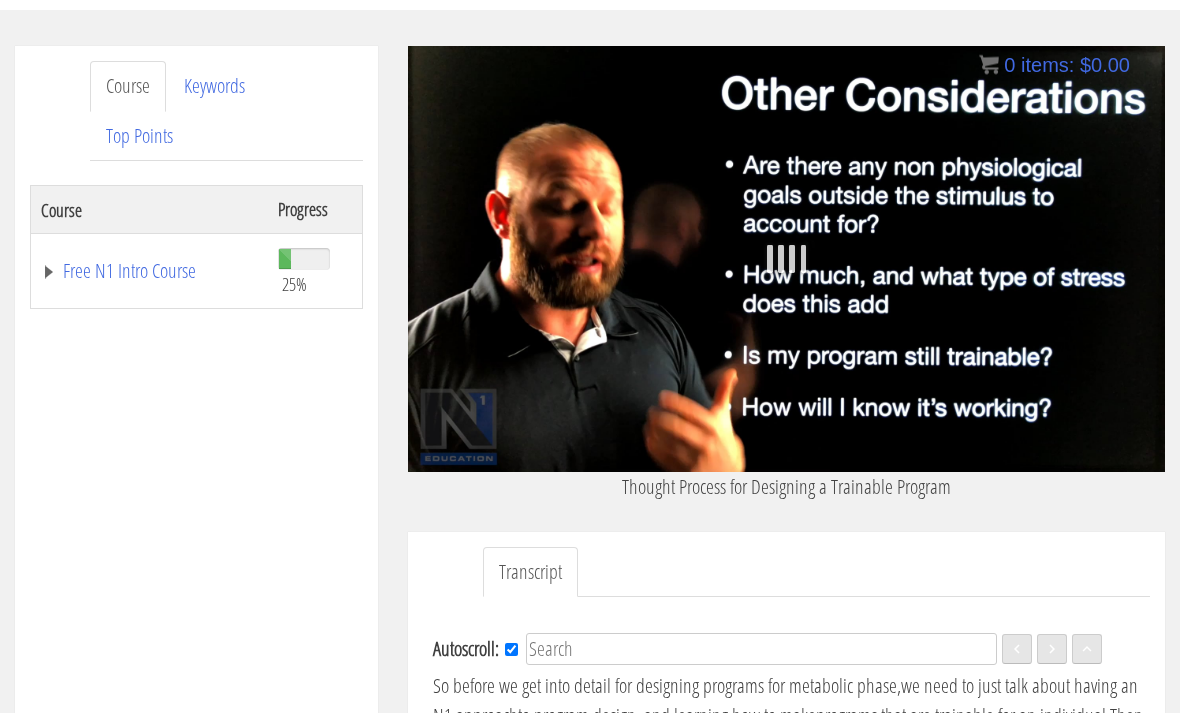 scroll, scrollTop: 216, scrollLeft: 0, axis: vertical 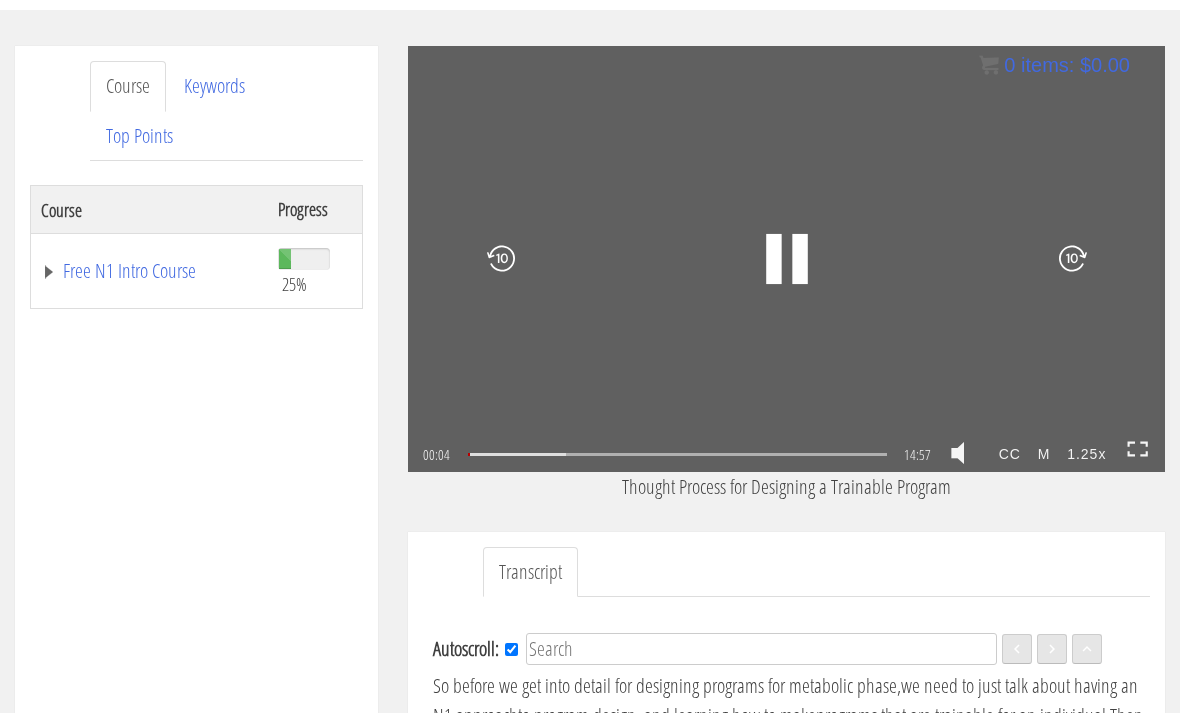 click 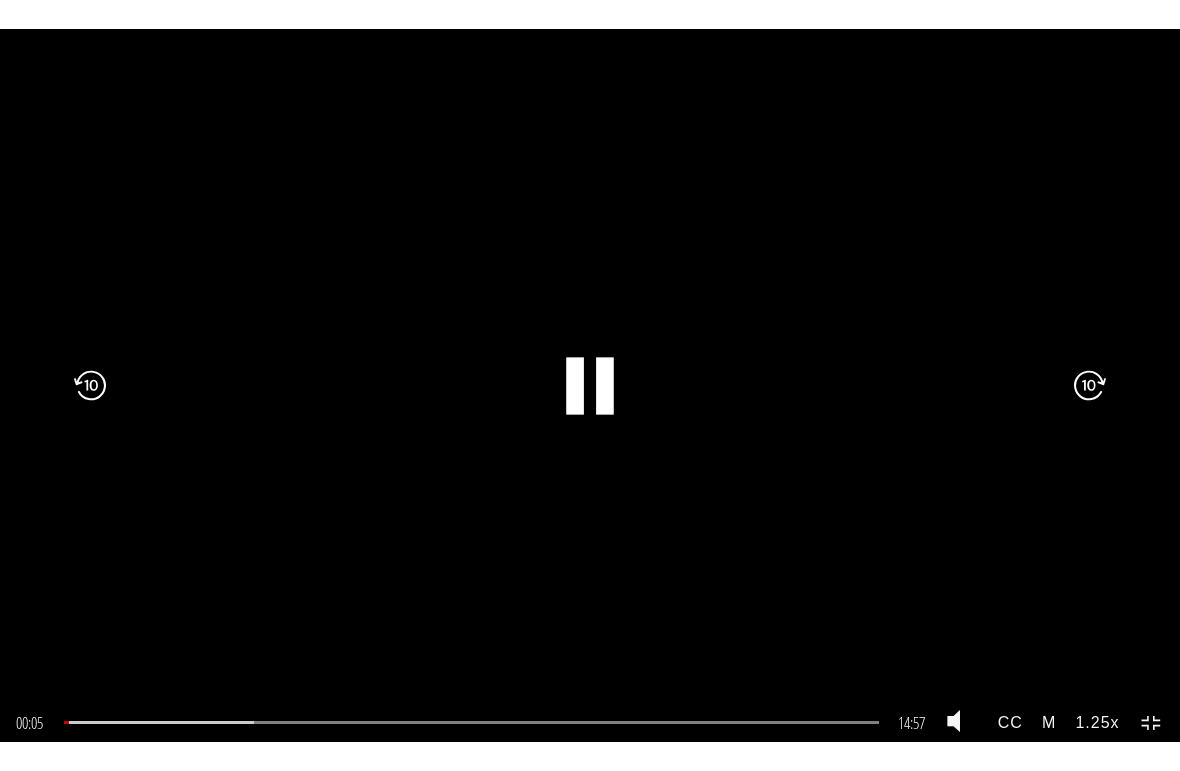 scroll, scrollTop: 24, scrollLeft: 0, axis: vertical 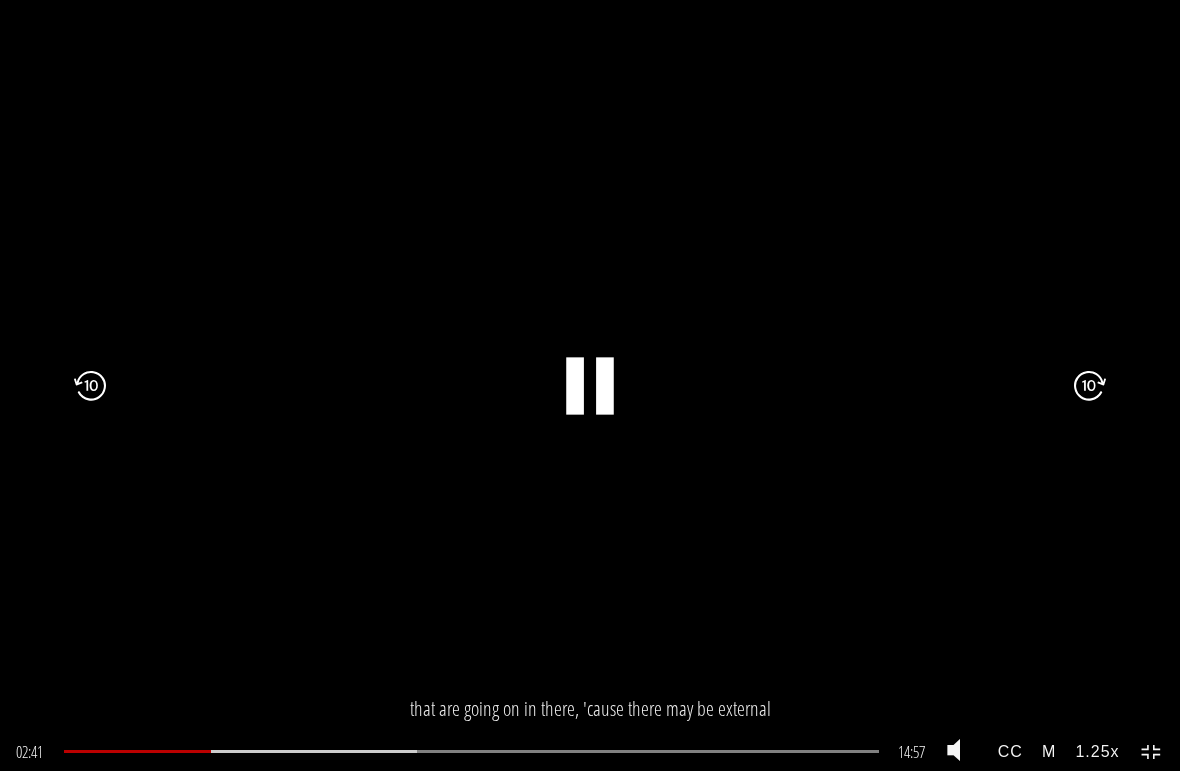 click 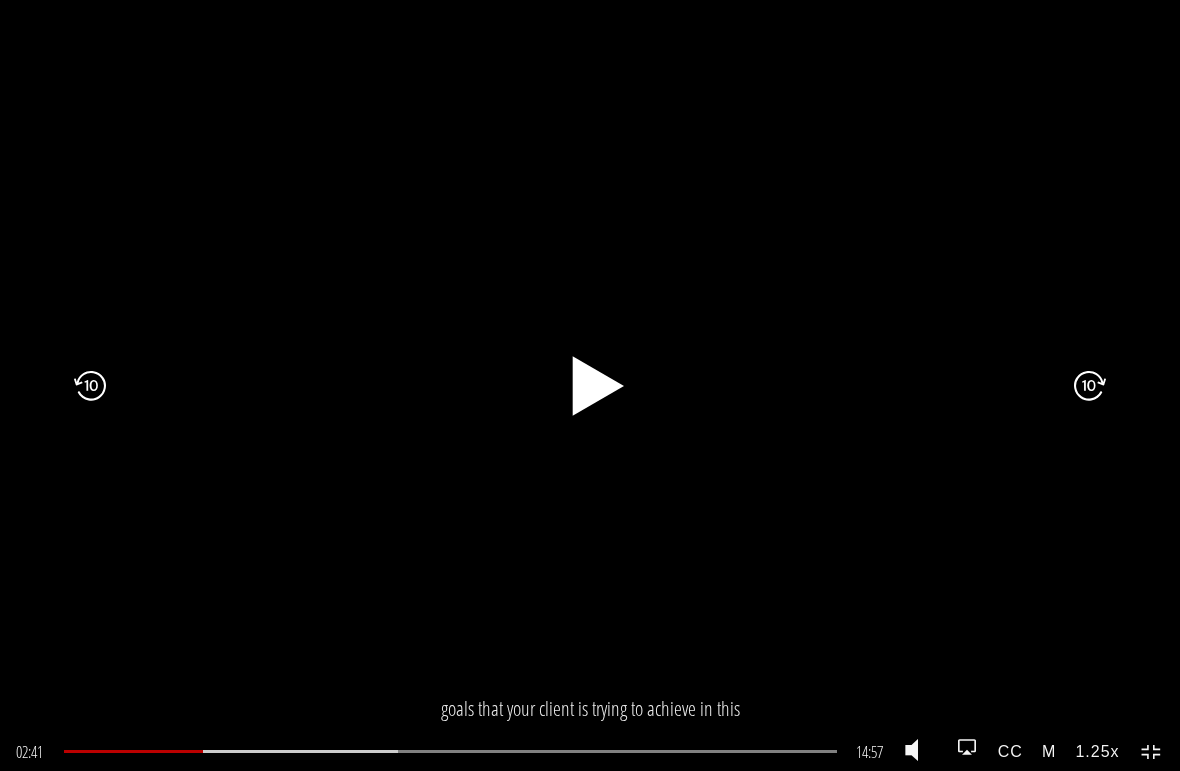 click on ".fp-color-play{opacity:0.65;}.rect{fill:#fff;}" 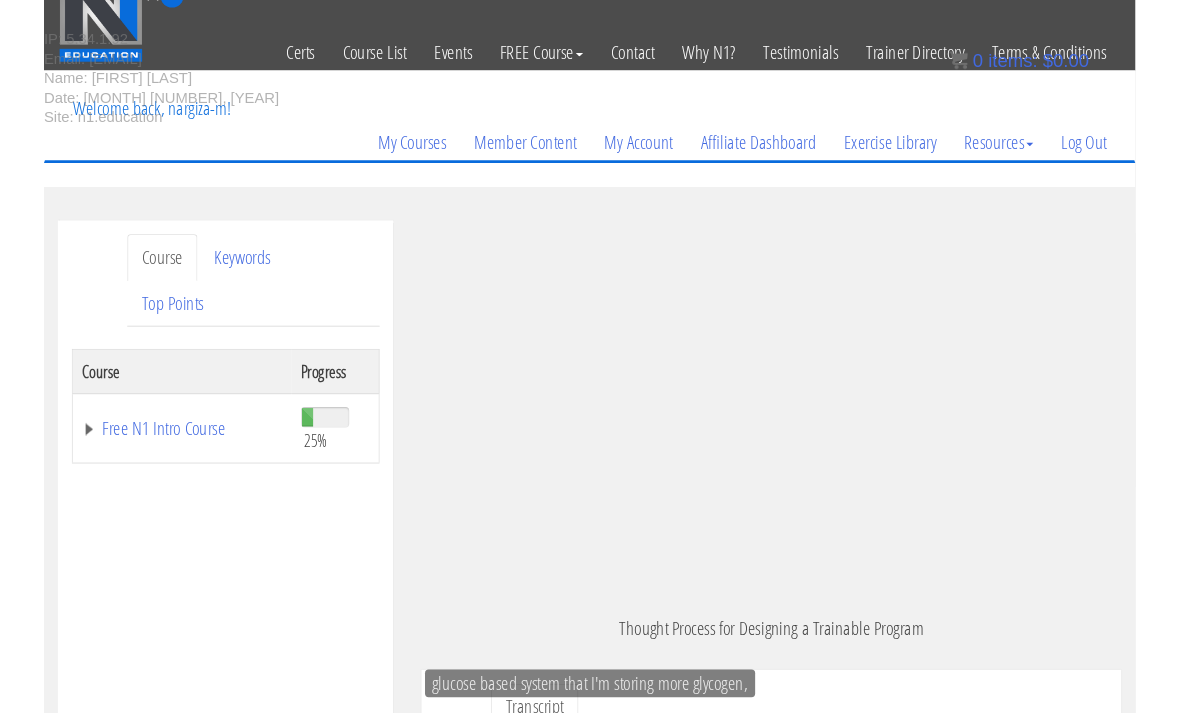 scroll, scrollTop: 216, scrollLeft: 0, axis: vertical 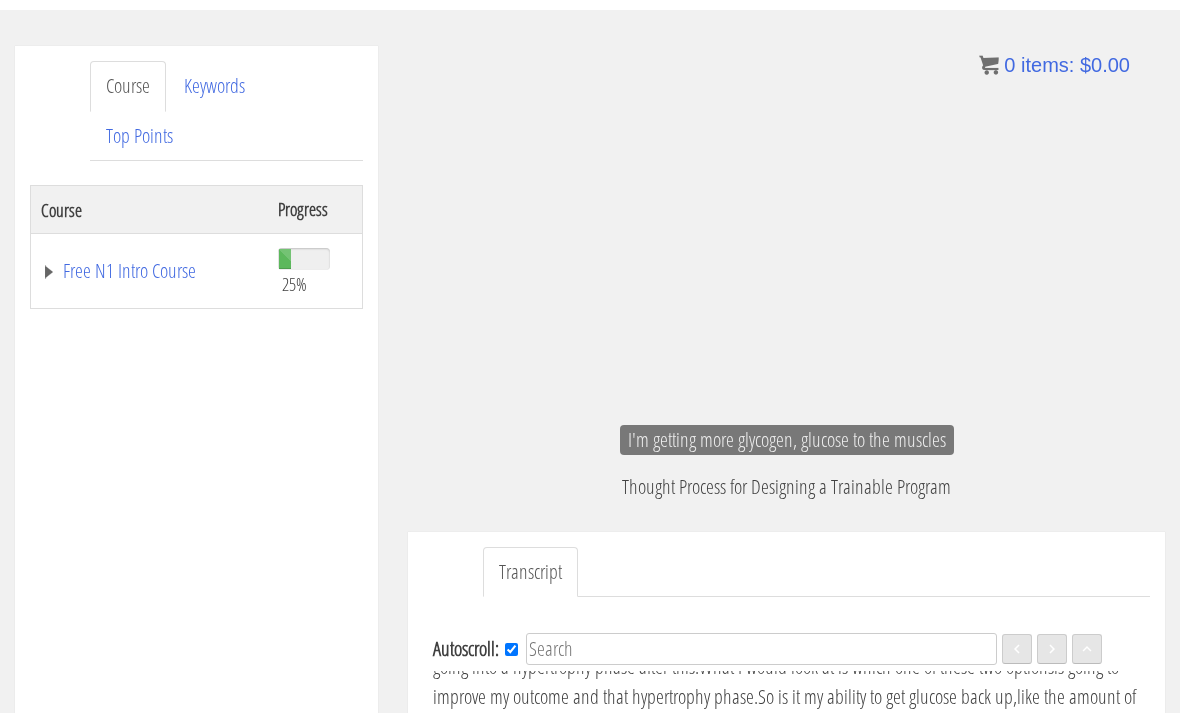 click on "Free N1 Intro Course" at bounding box center (149, 271) 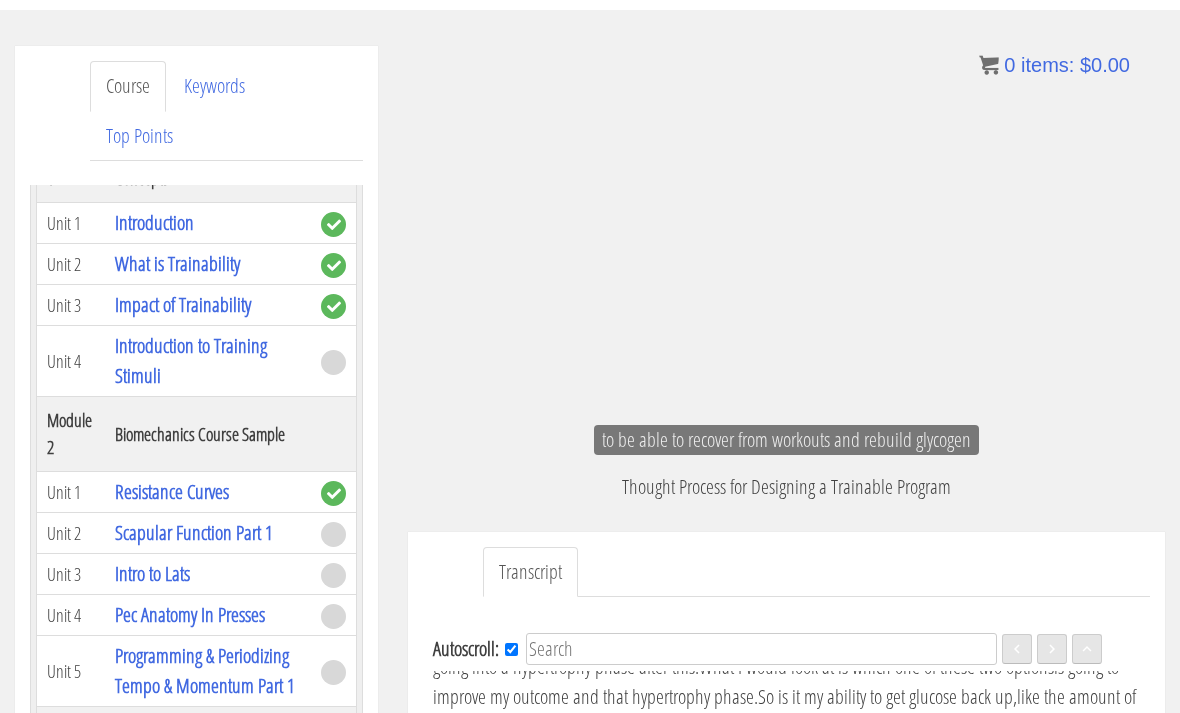 scroll, scrollTop: 277, scrollLeft: 0, axis: vertical 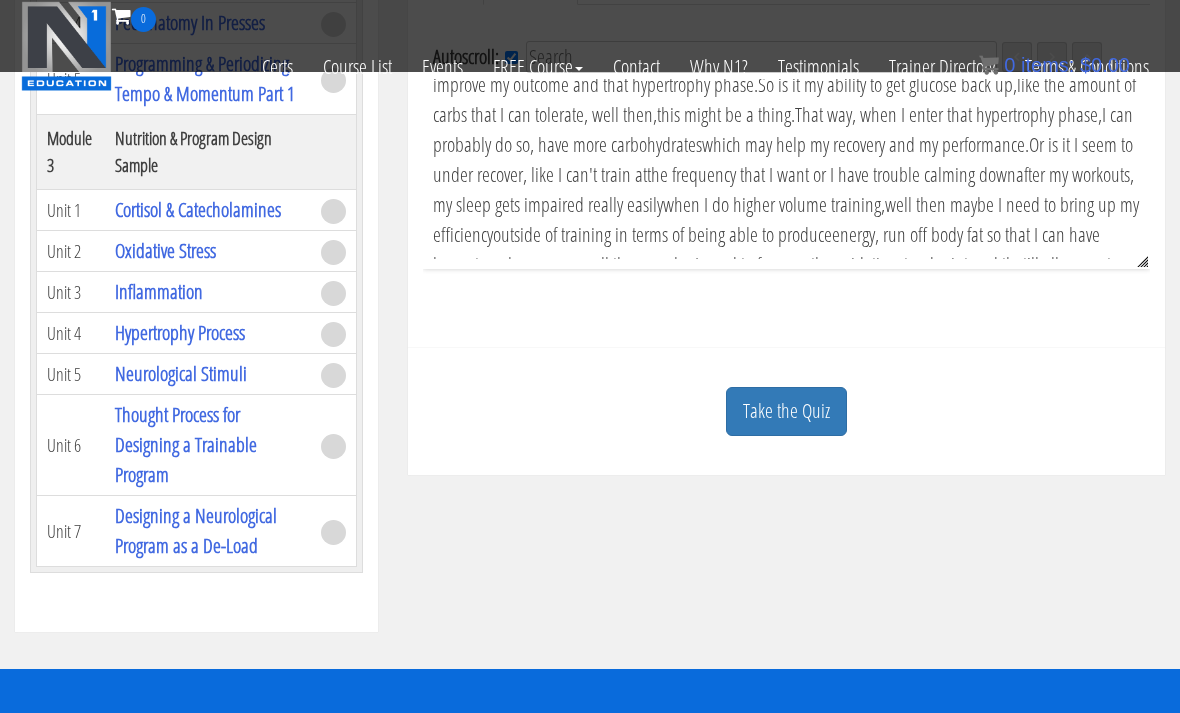 click on "Designing a Neurological Program as a De-Load" at bounding box center (196, 530) 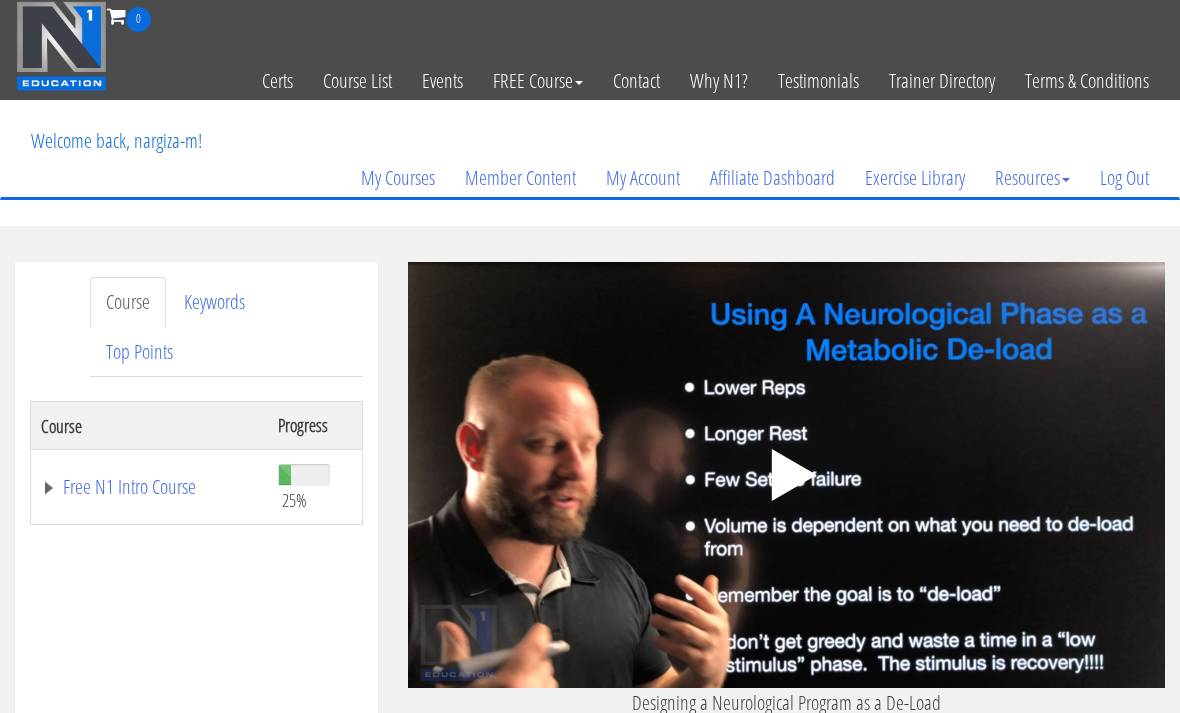 scroll, scrollTop: 0, scrollLeft: 0, axis: both 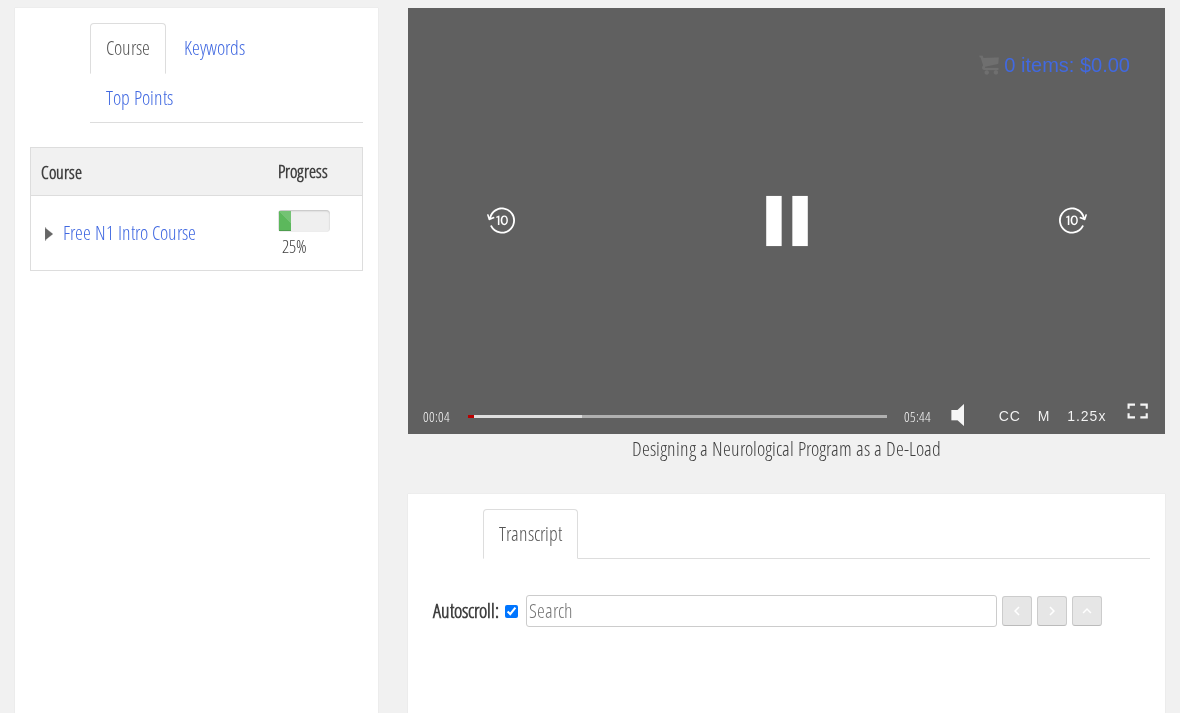 click 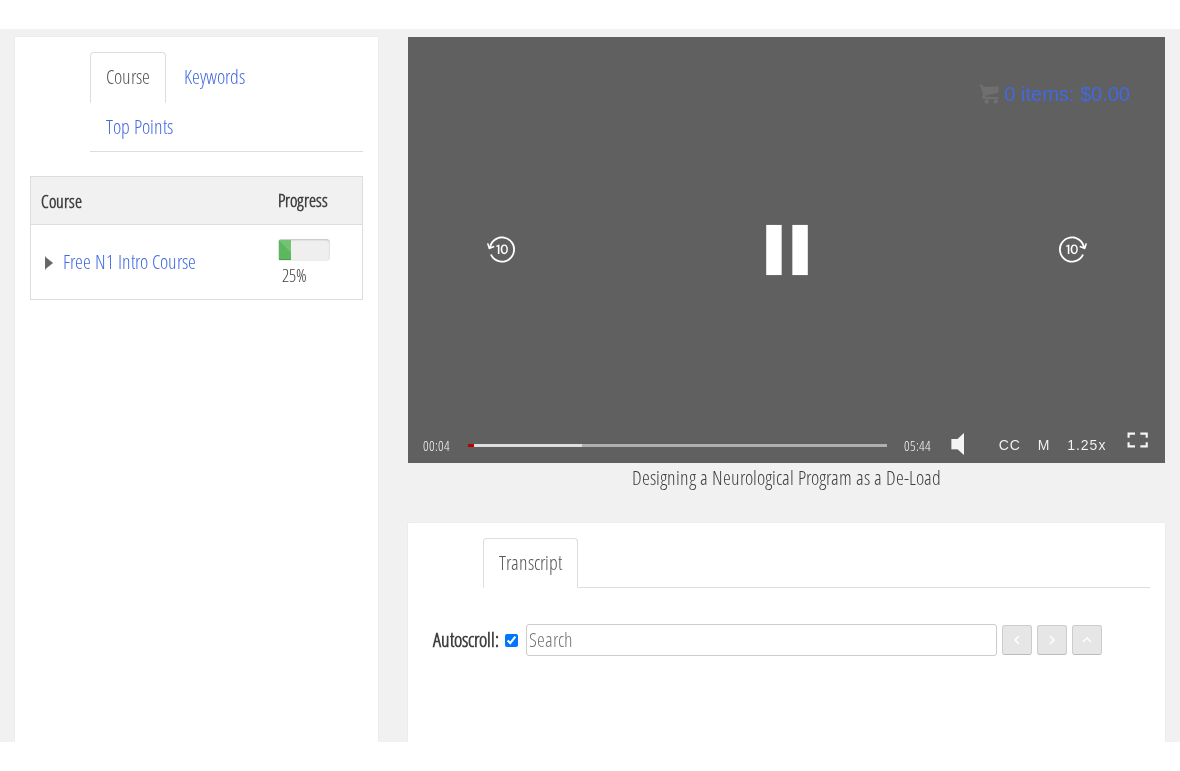 scroll, scrollTop: 24, scrollLeft: 0, axis: vertical 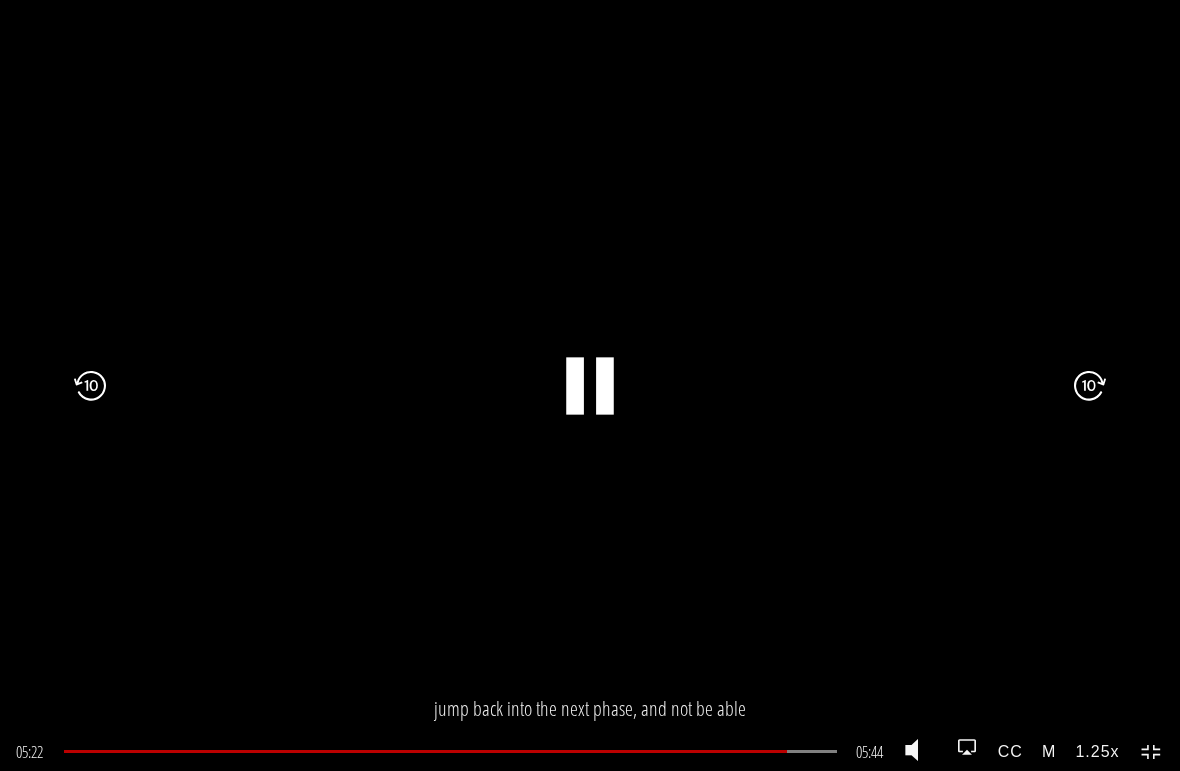 click on ".fp-color-play{opacity:0.65;}.rect{fill:#fff;}" 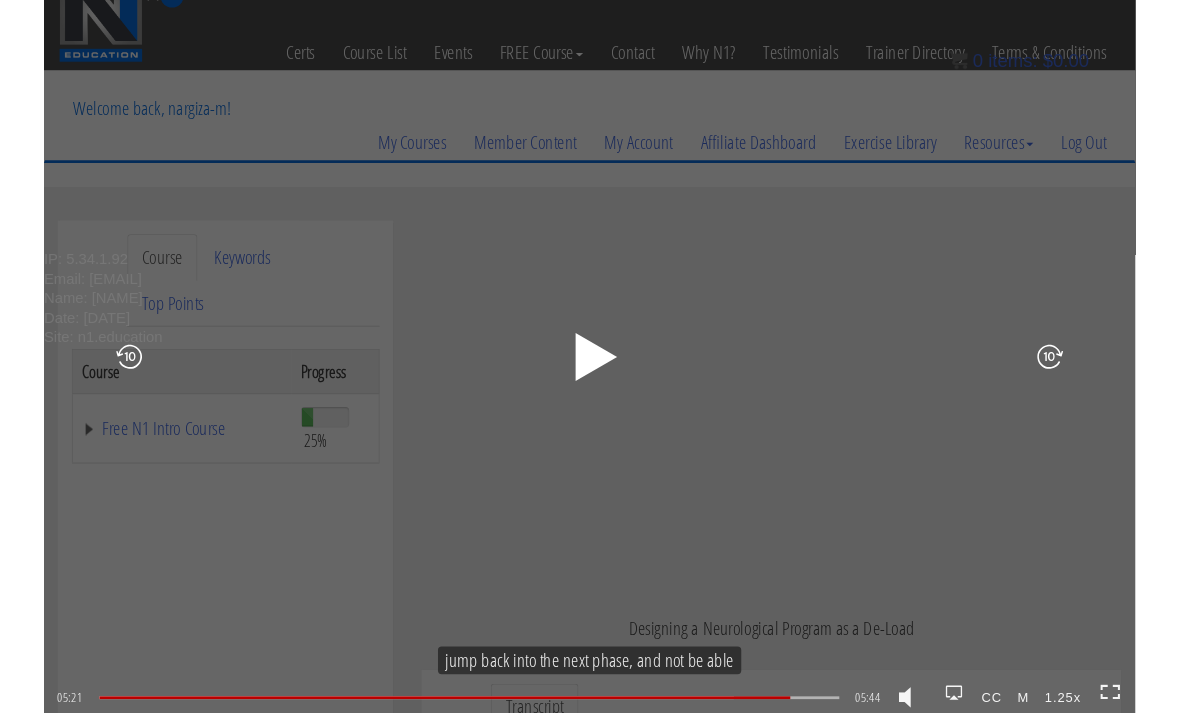 scroll, scrollTop: 254, scrollLeft: 0, axis: vertical 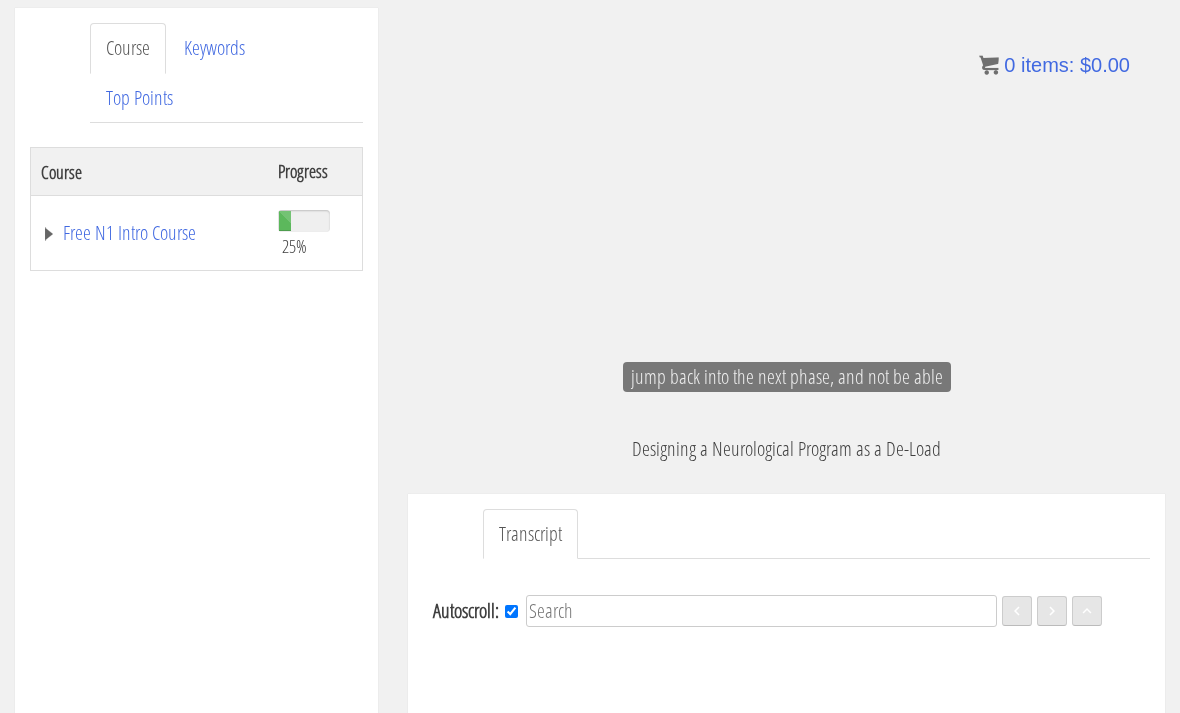 click on "Free N1 Intro Course" at bounding box center (149, 233) 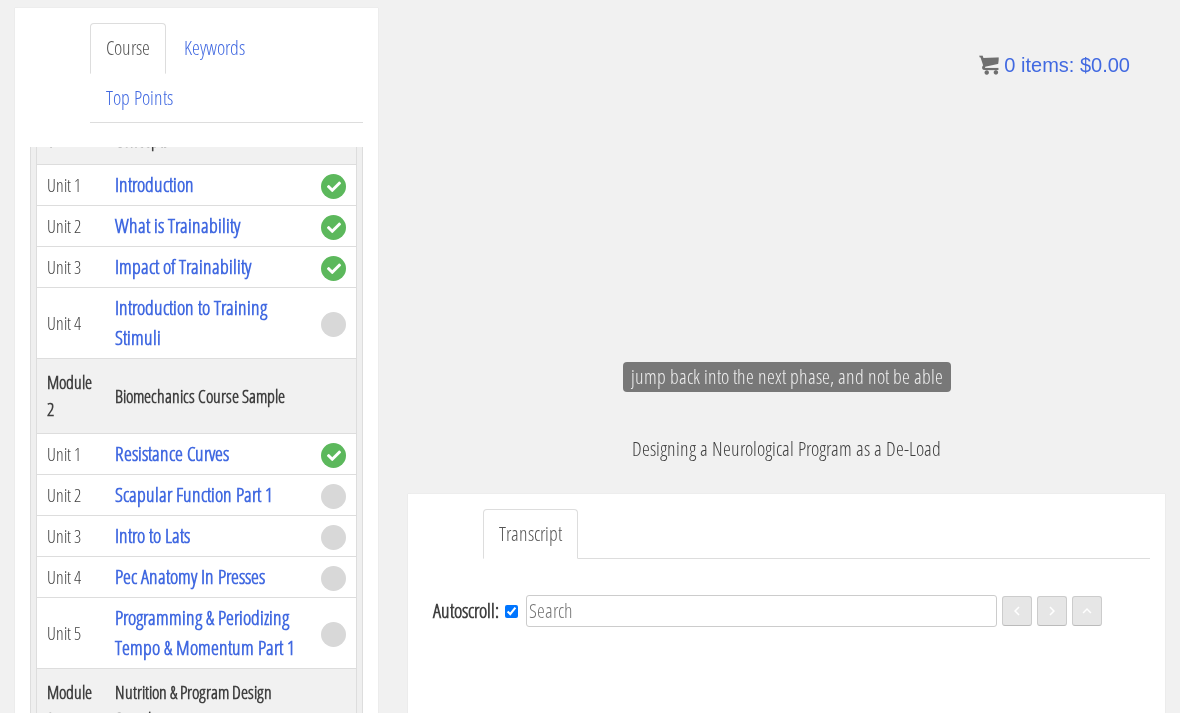 scroll, scrollTop: 277, scrollLeft: 0, axis: vertical 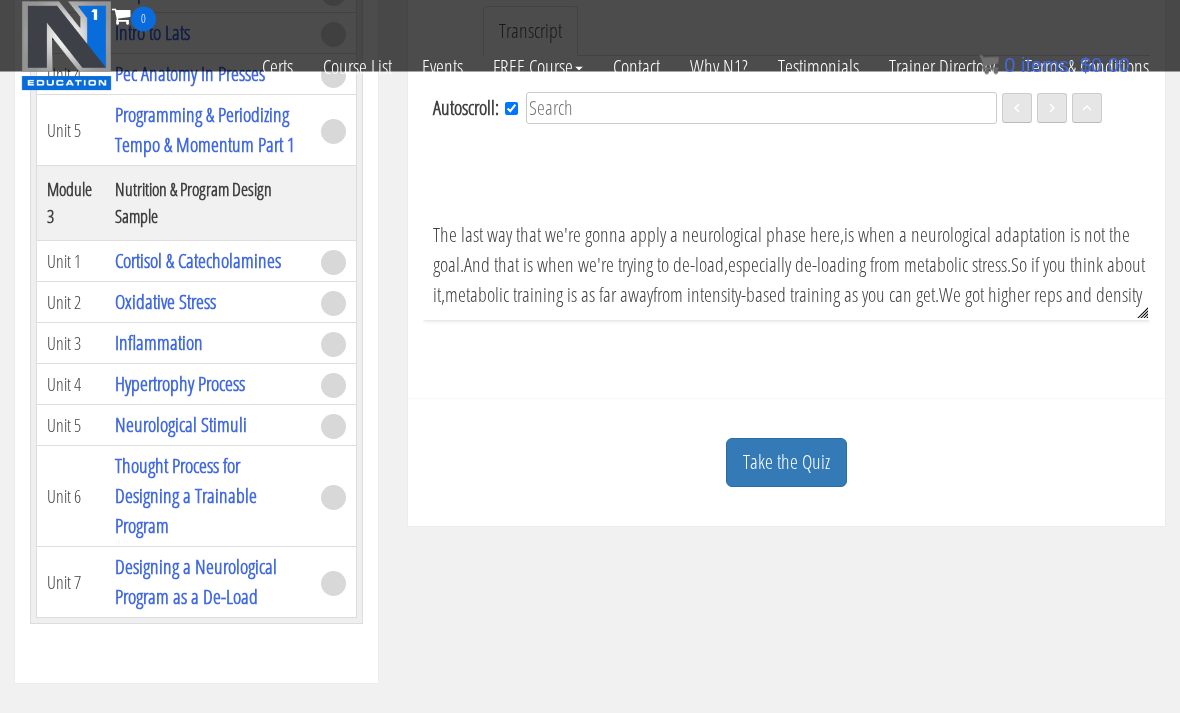 click on "Neurological Stimuli" at bounding box center (181, 425) 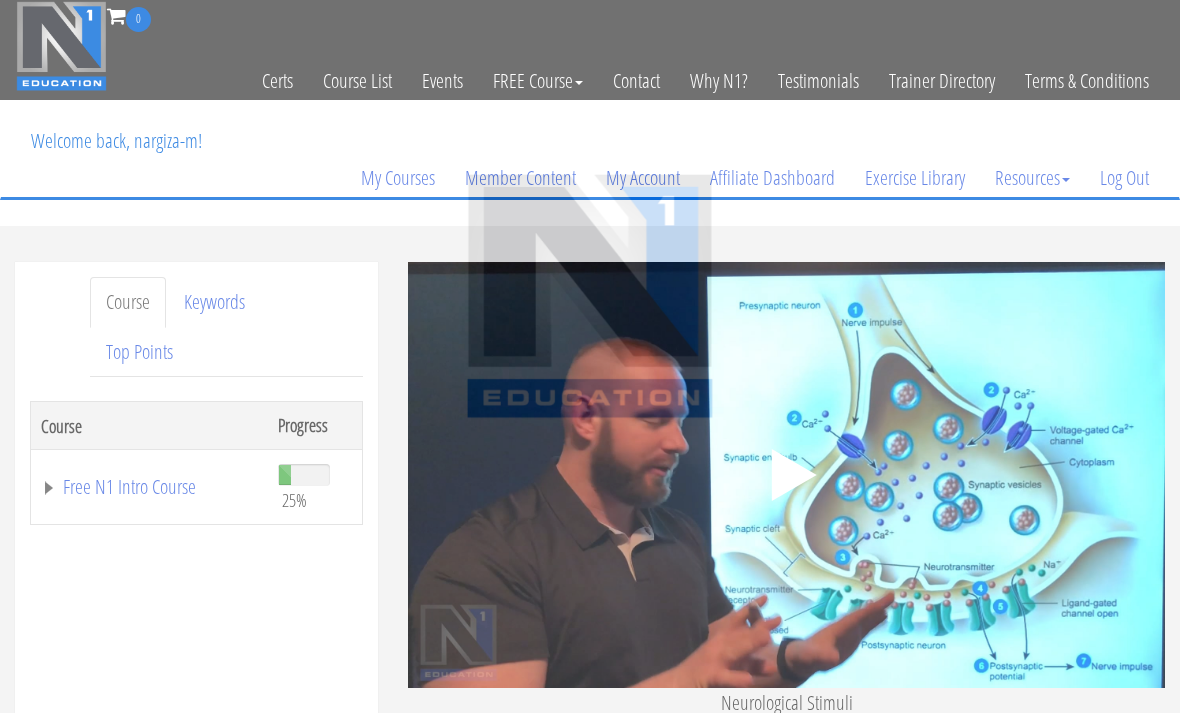 scroll, scrollTop: 0, scrollLeft: 0, axis: both 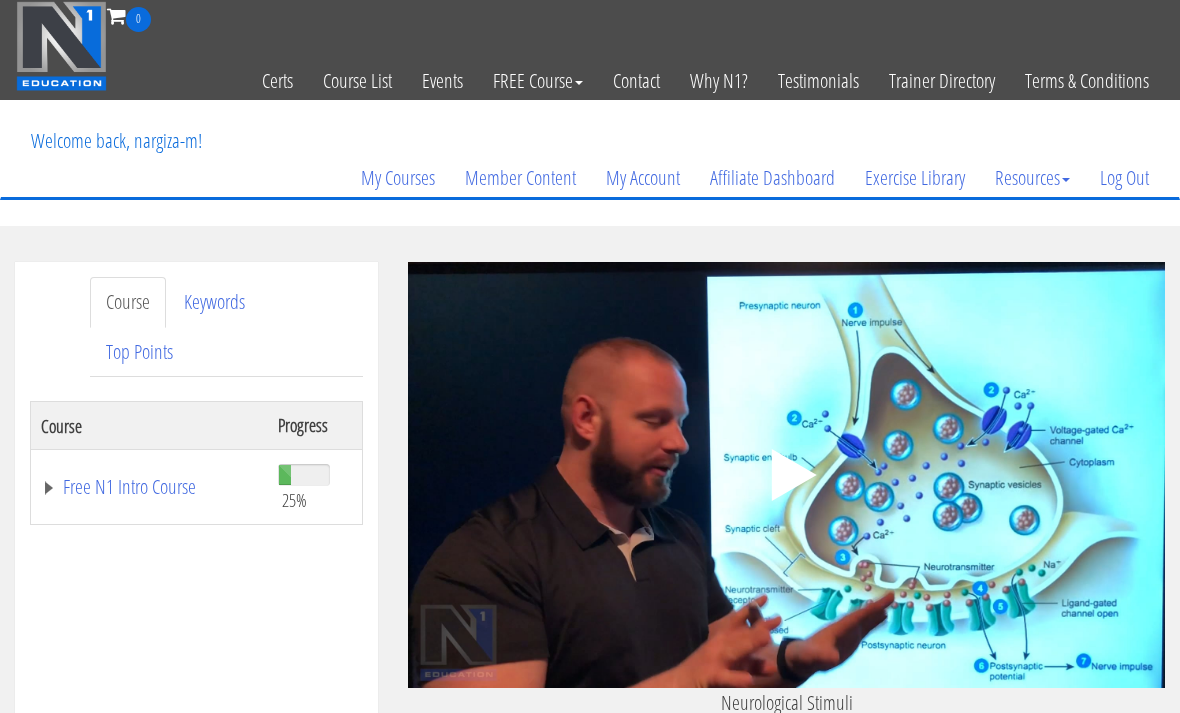 click on "Free N1 Intro Course" at bounding box center [149, 487] 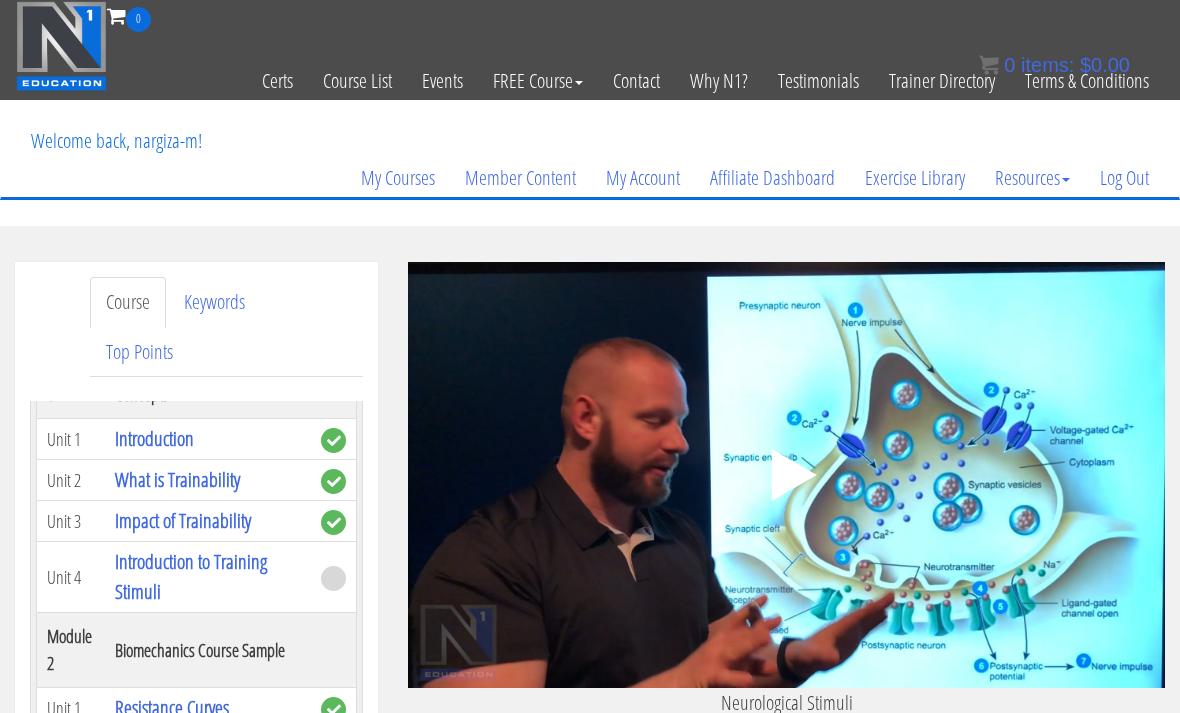 scroll, scrollTop: 277, scrollLeft: 0, axis: vertical 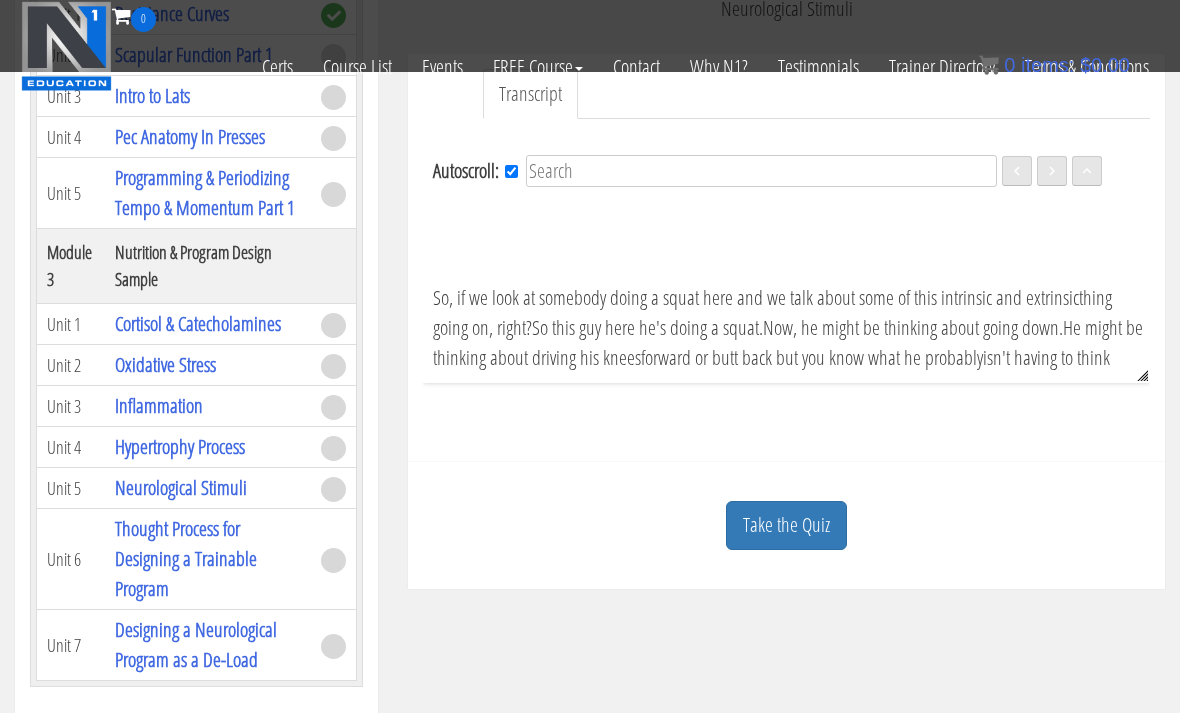 click on "Inflammation" at bounding box center (159, 405) 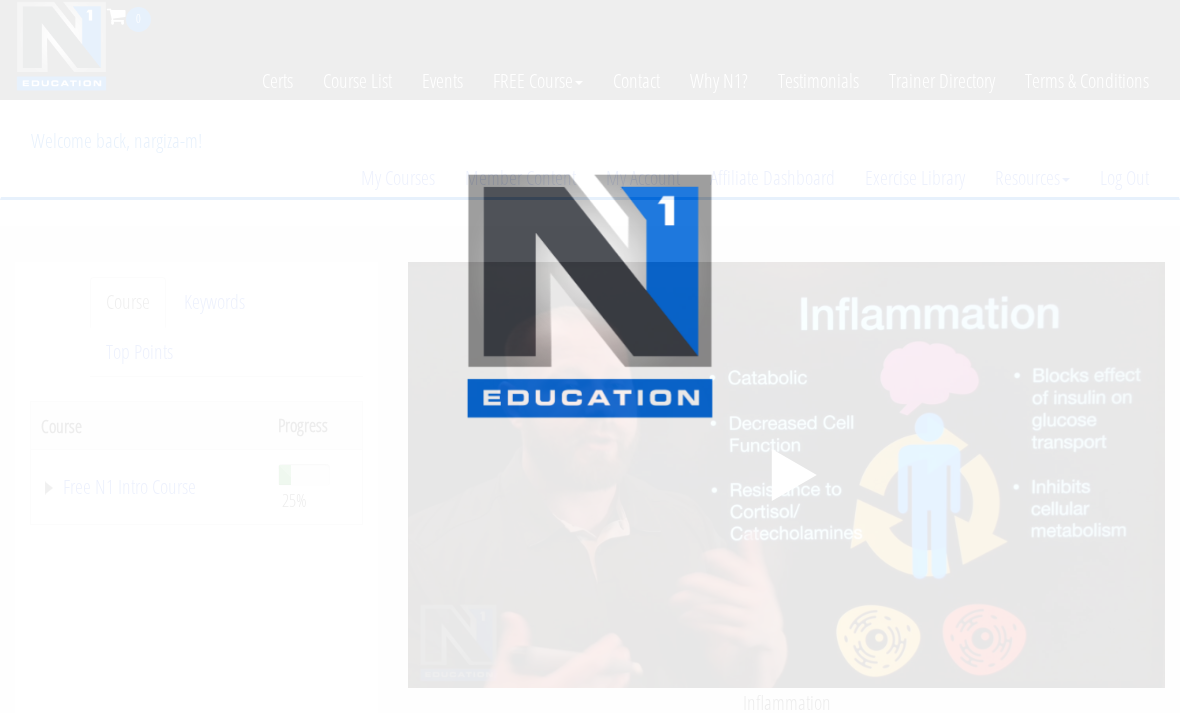 scroll, scrollTop: 0, scrollLeft: 0, axis: both 